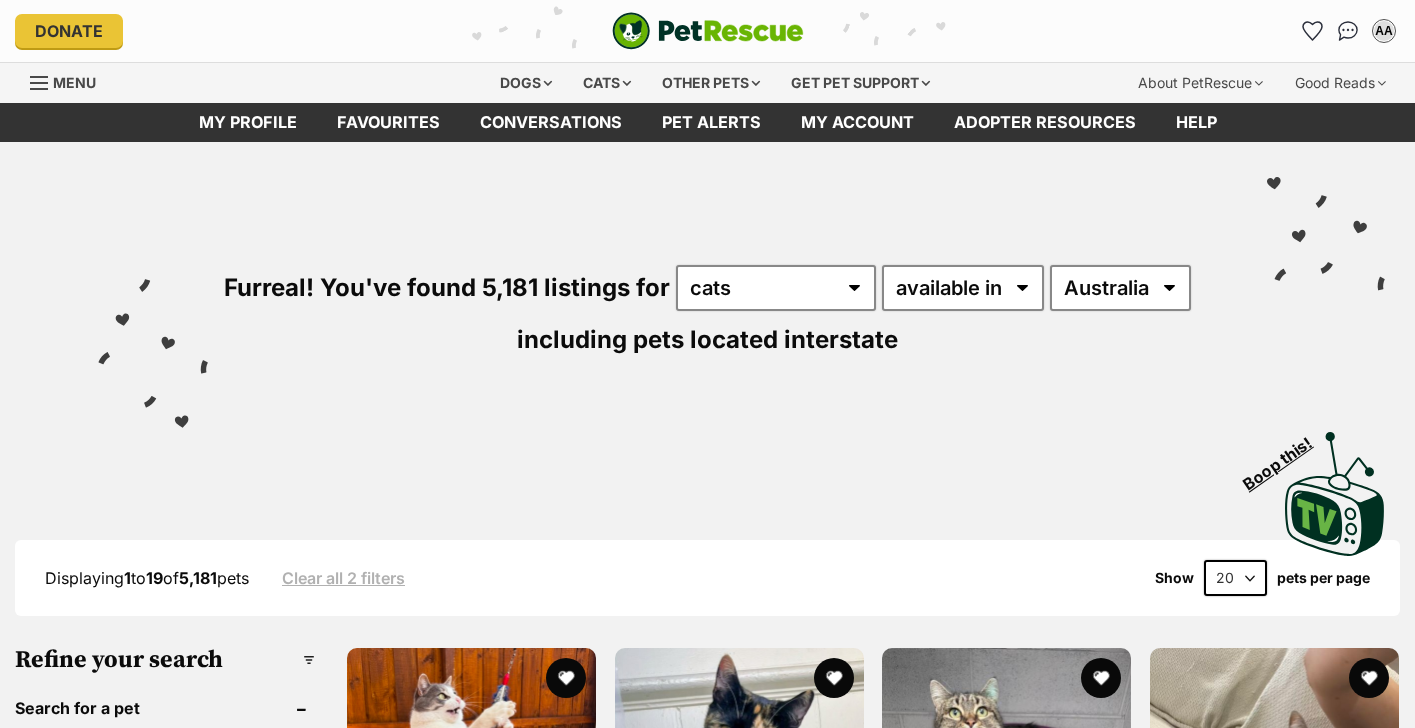 scroll, scrollTop: 0, scrollLeft: 0, axis: both 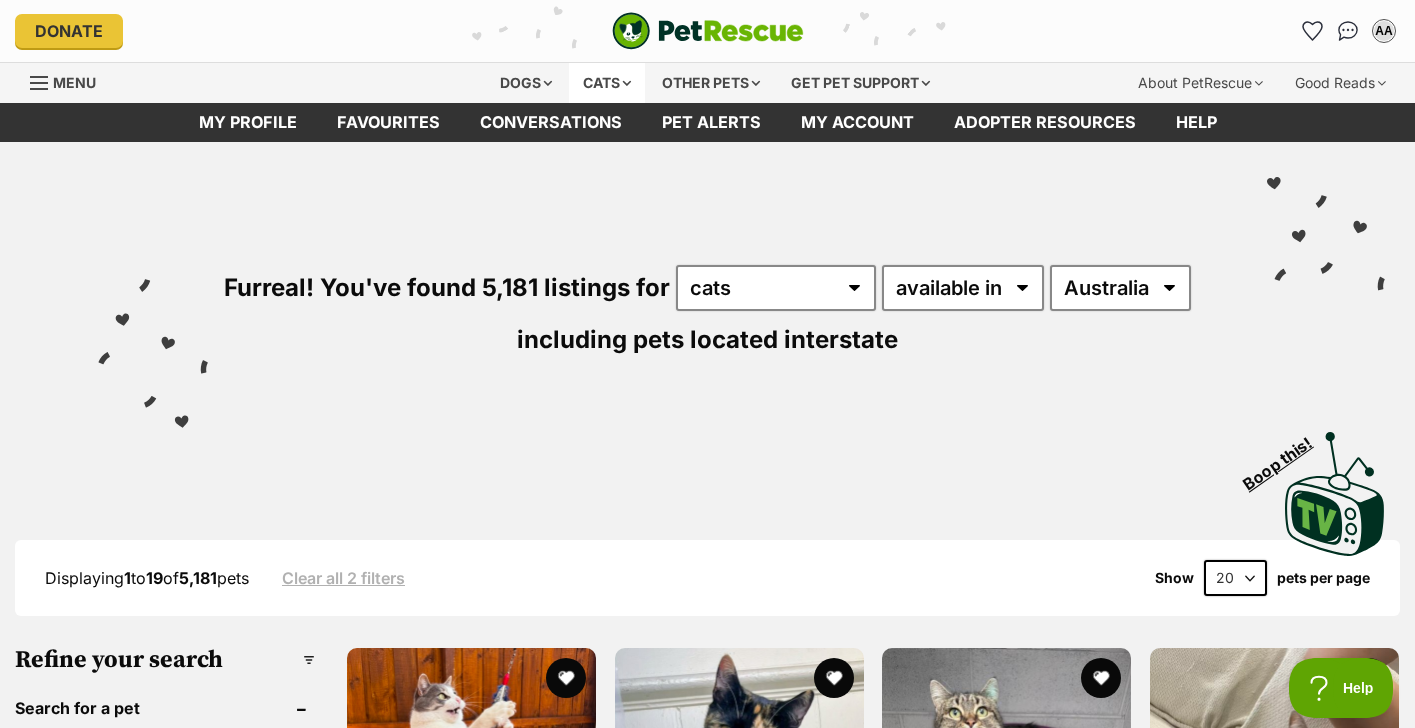 click on "Cats" at bounding box center [607, 83] 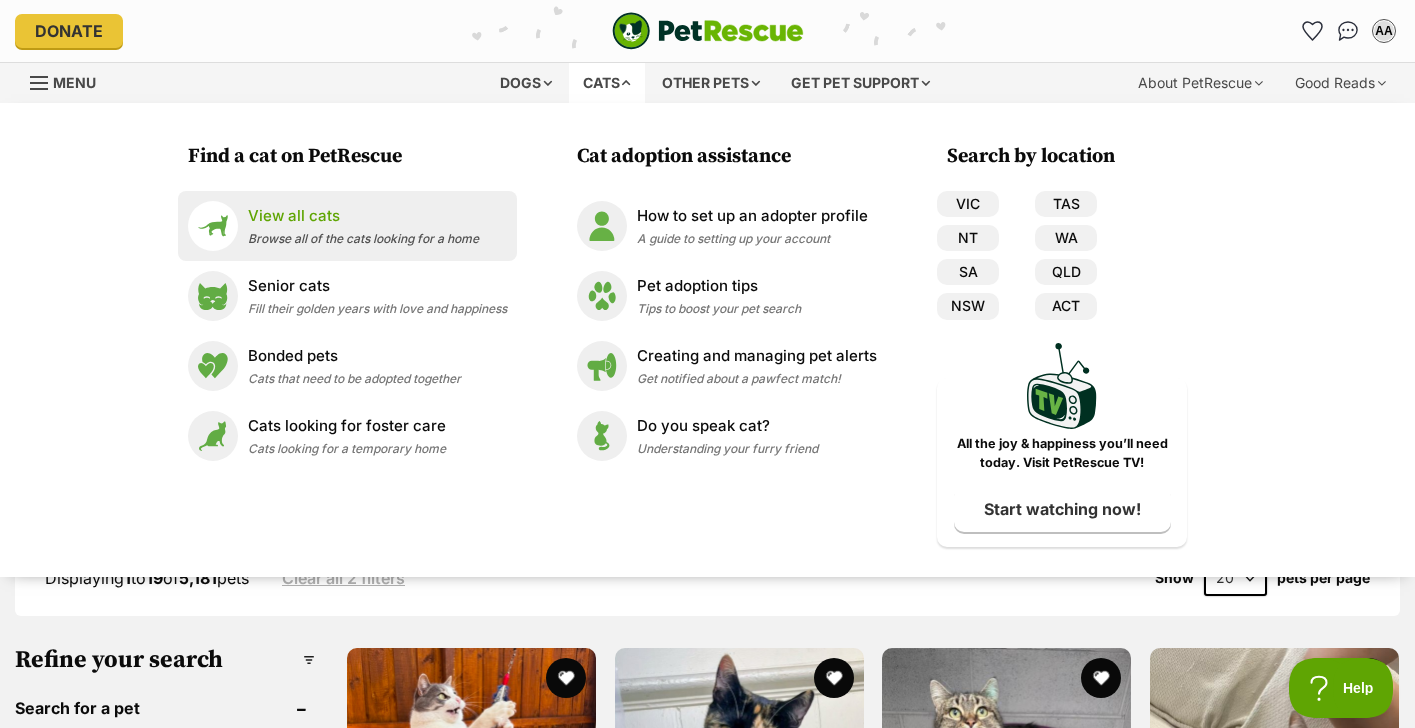 click on "Browse all of the cats looking for a home" at bounding box center (363, 238) 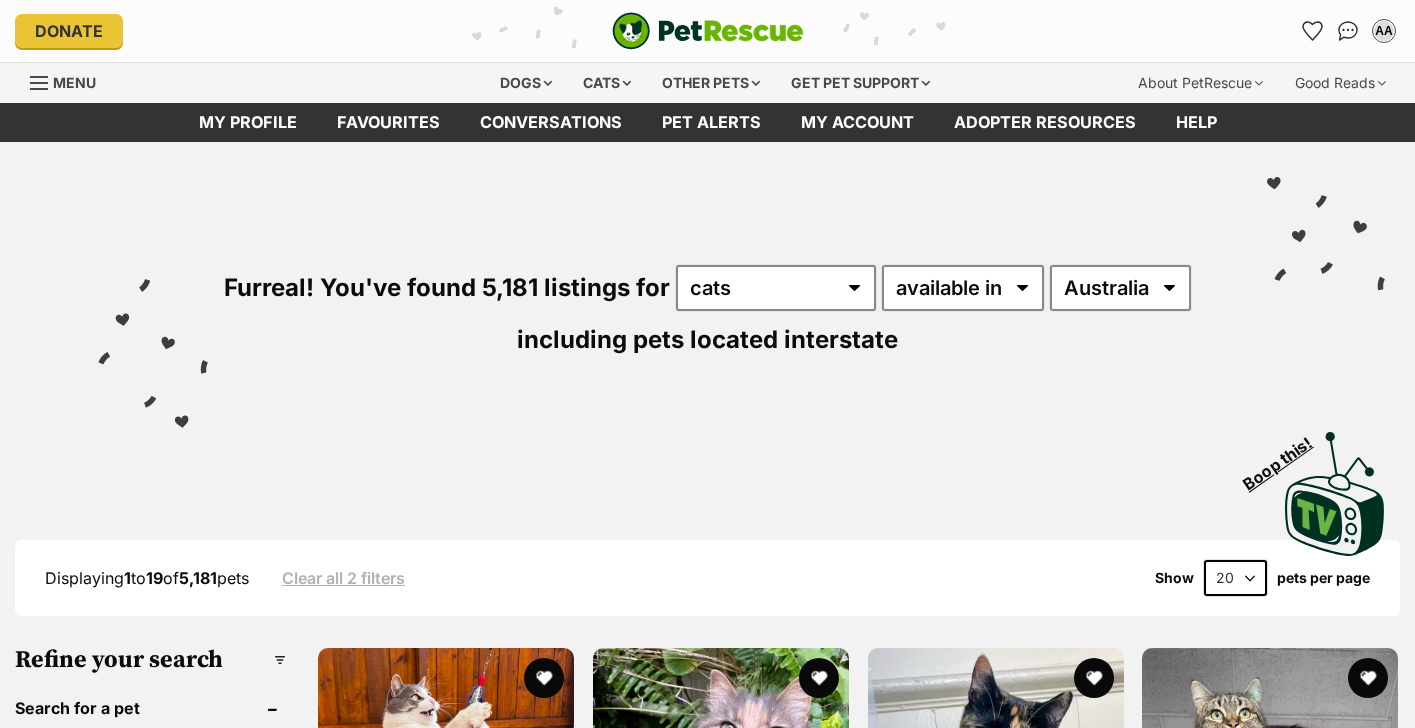 scroll, scrollTop: 0, scrollLeft: 0, axis: both 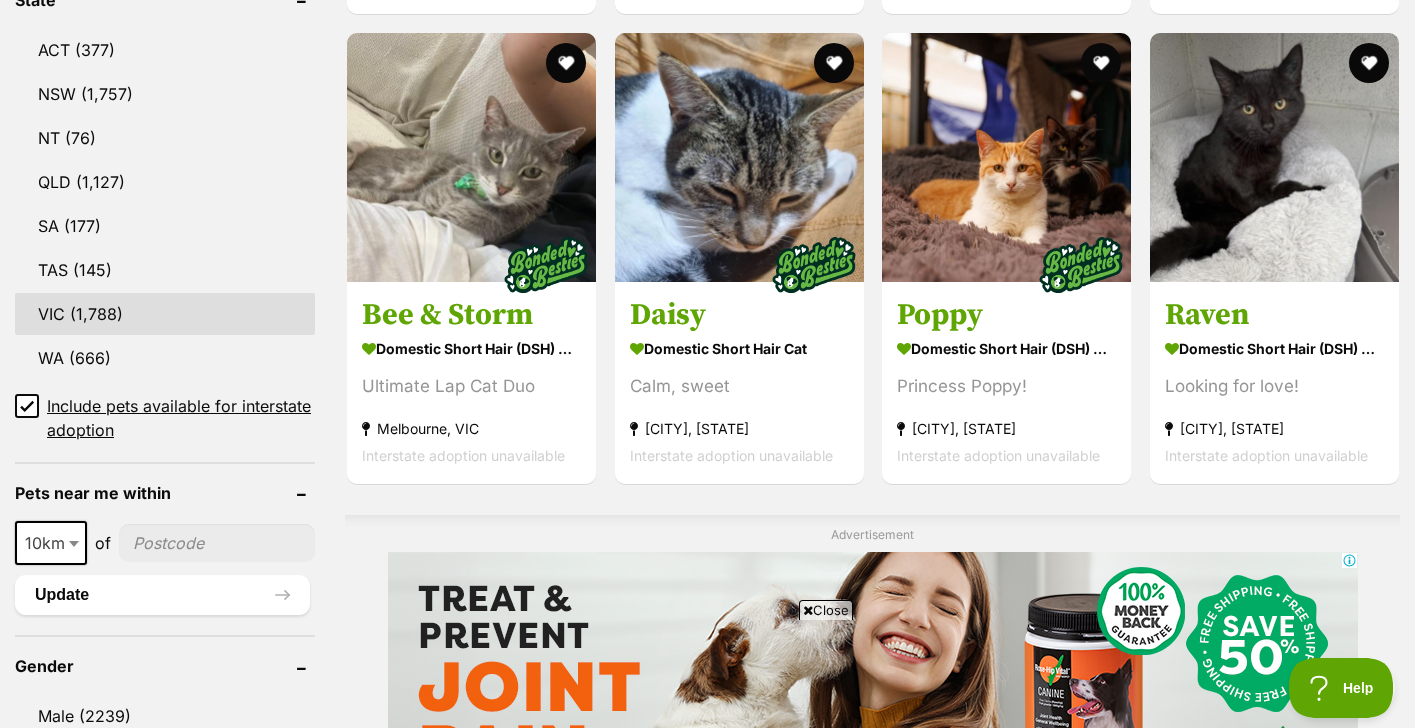 click on "VIC (1,788)" at bounding box center [165, 314] 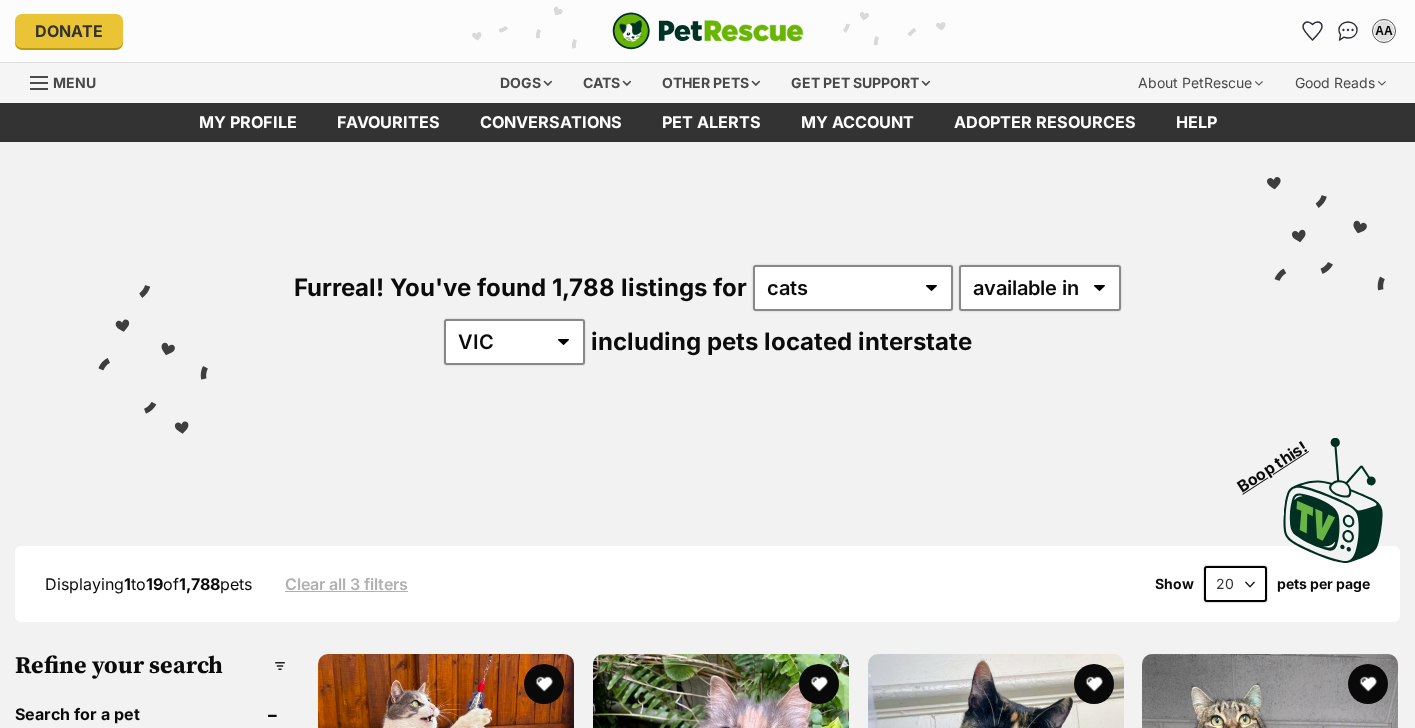 scroll, scrollTop: 0, scrollLeft: 0, axis: both 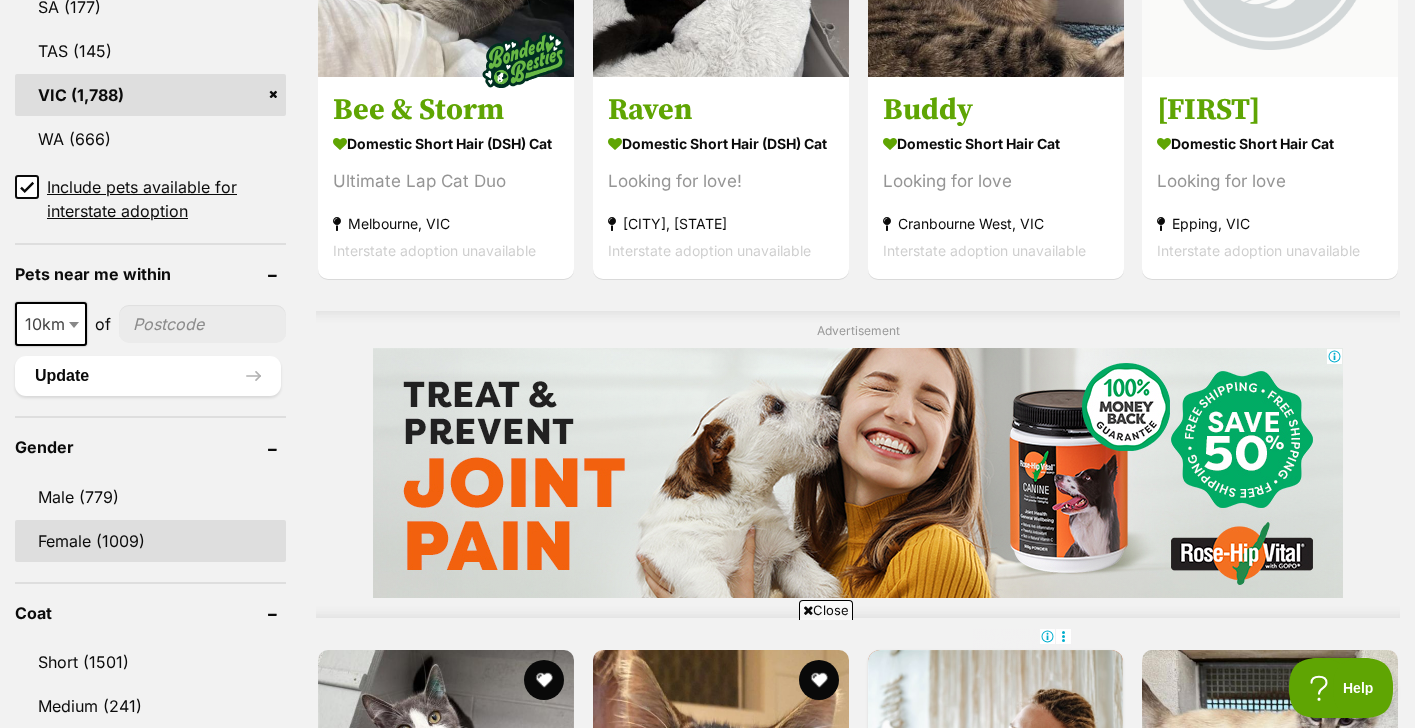 click on "Female (1009)" at bounding box center [150, 541] 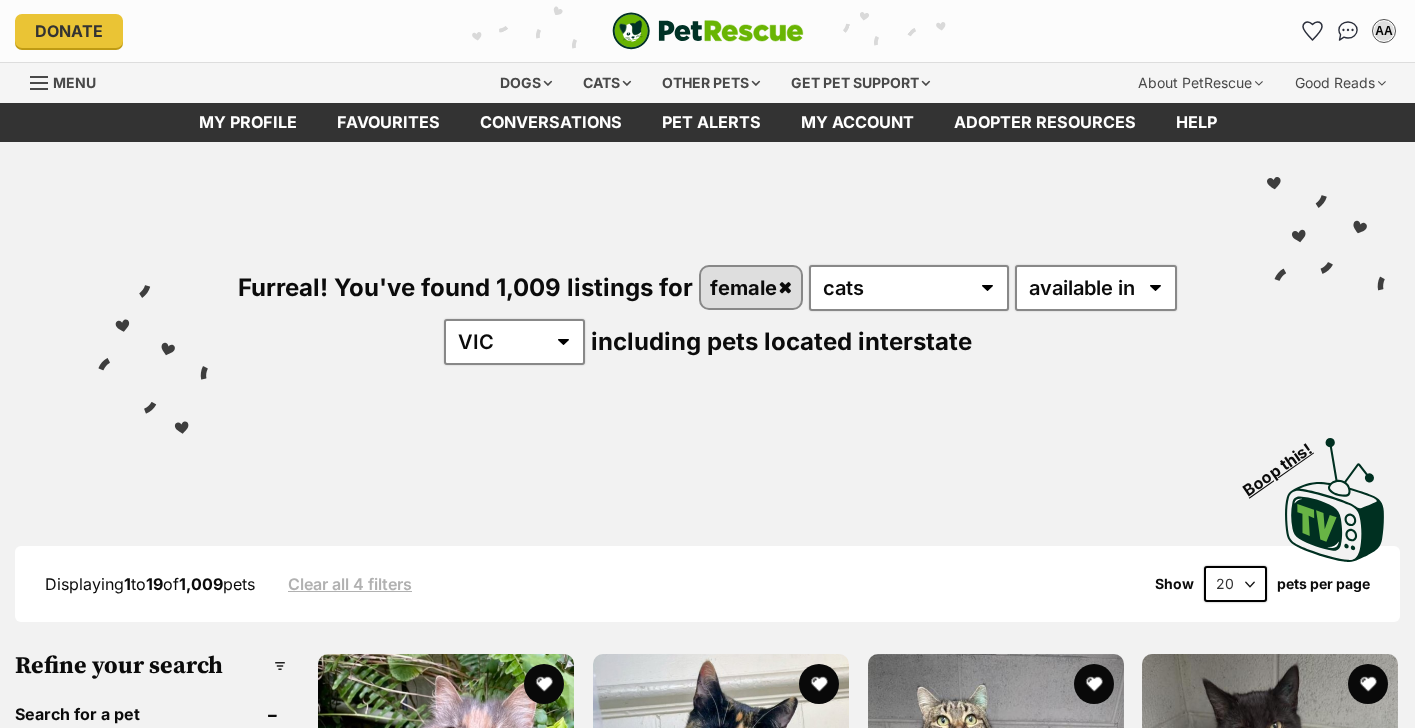 scroll, scrollTop: 0, scrollLeft: 0, axis: both 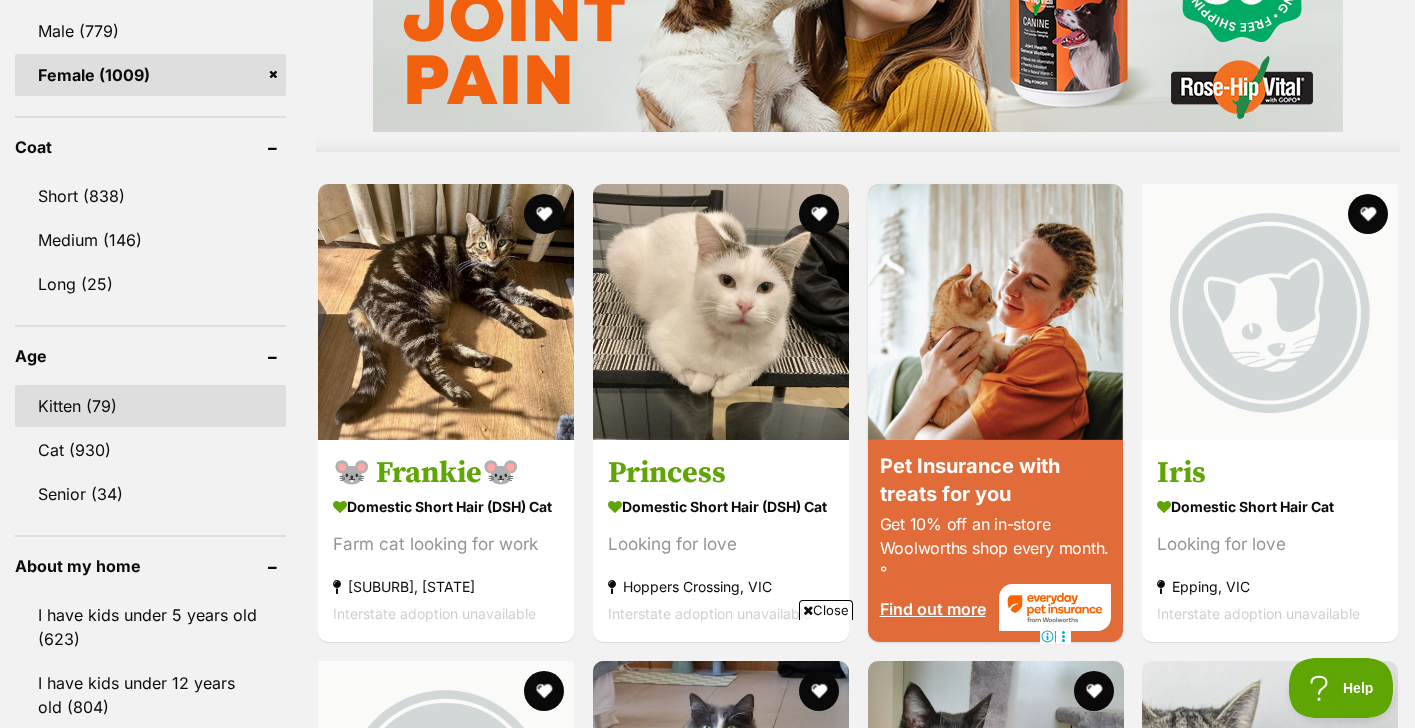 click on "Kitten (79)" at bounding box center [150, 406] 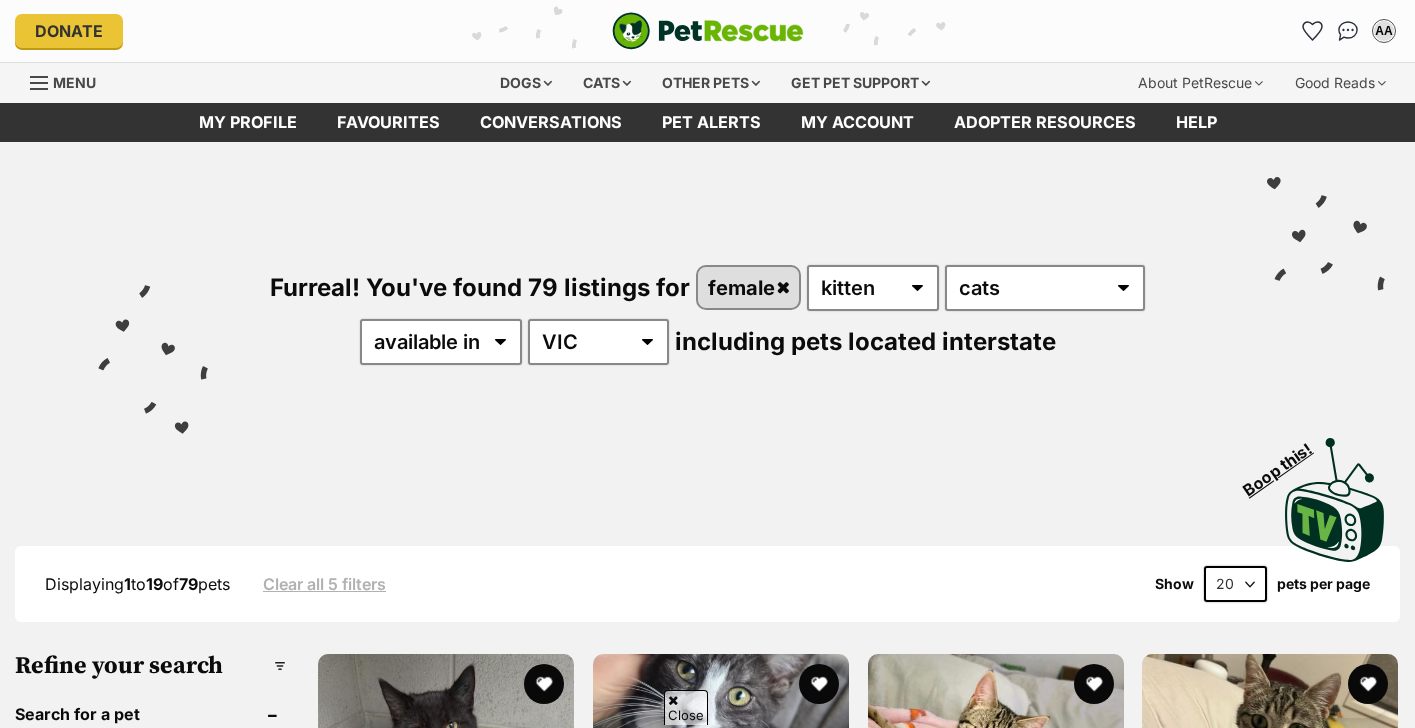 scroll, scrollTop: 419, scrollLeft: 0, axis: vertical 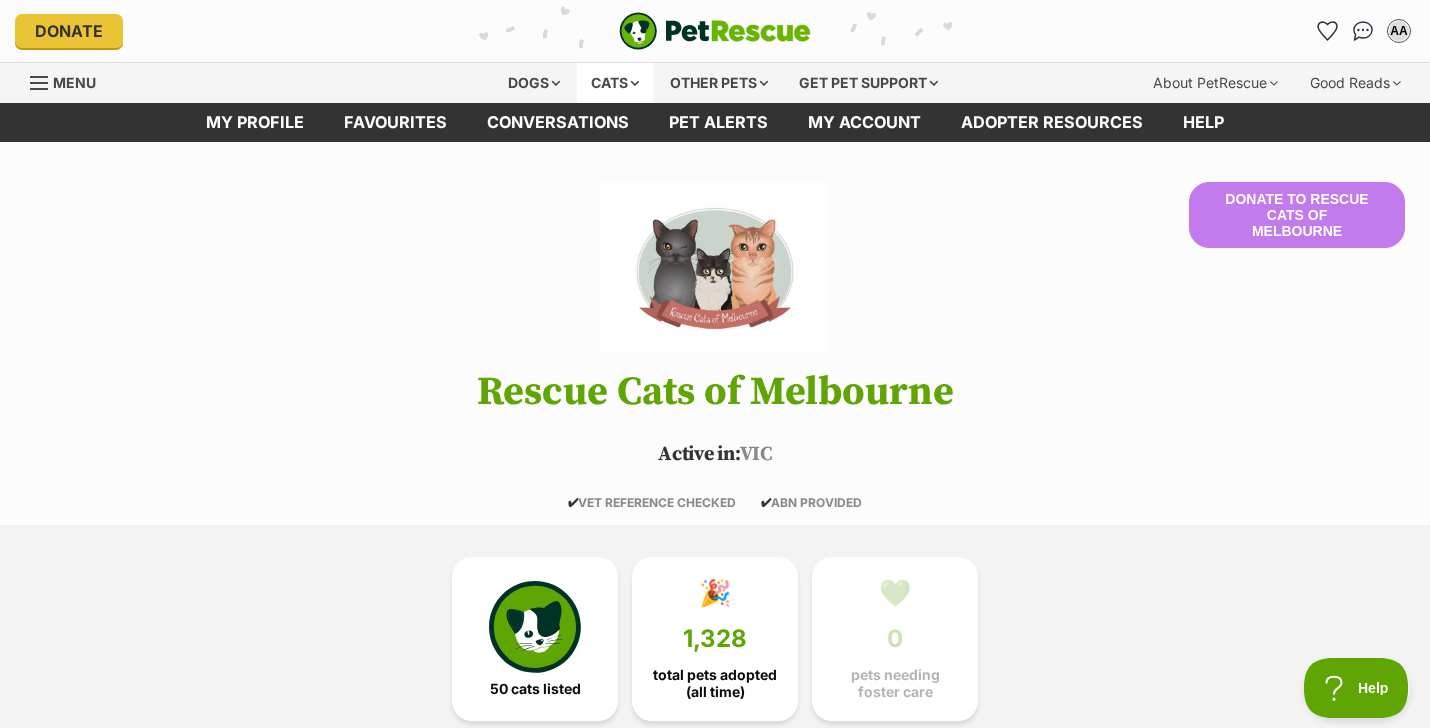click on "Cats" at bounding box center [615, 83] 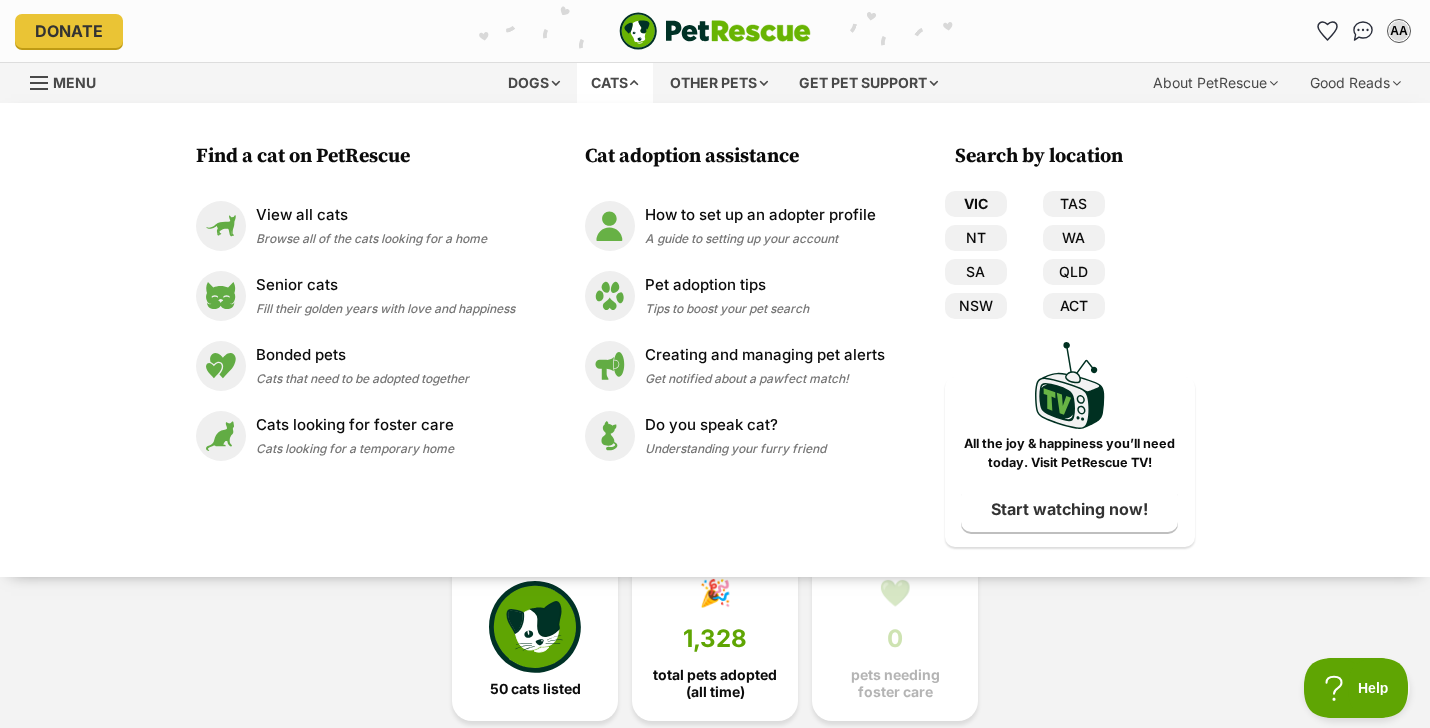 click on "VIC" at bounding box center (976, 204) 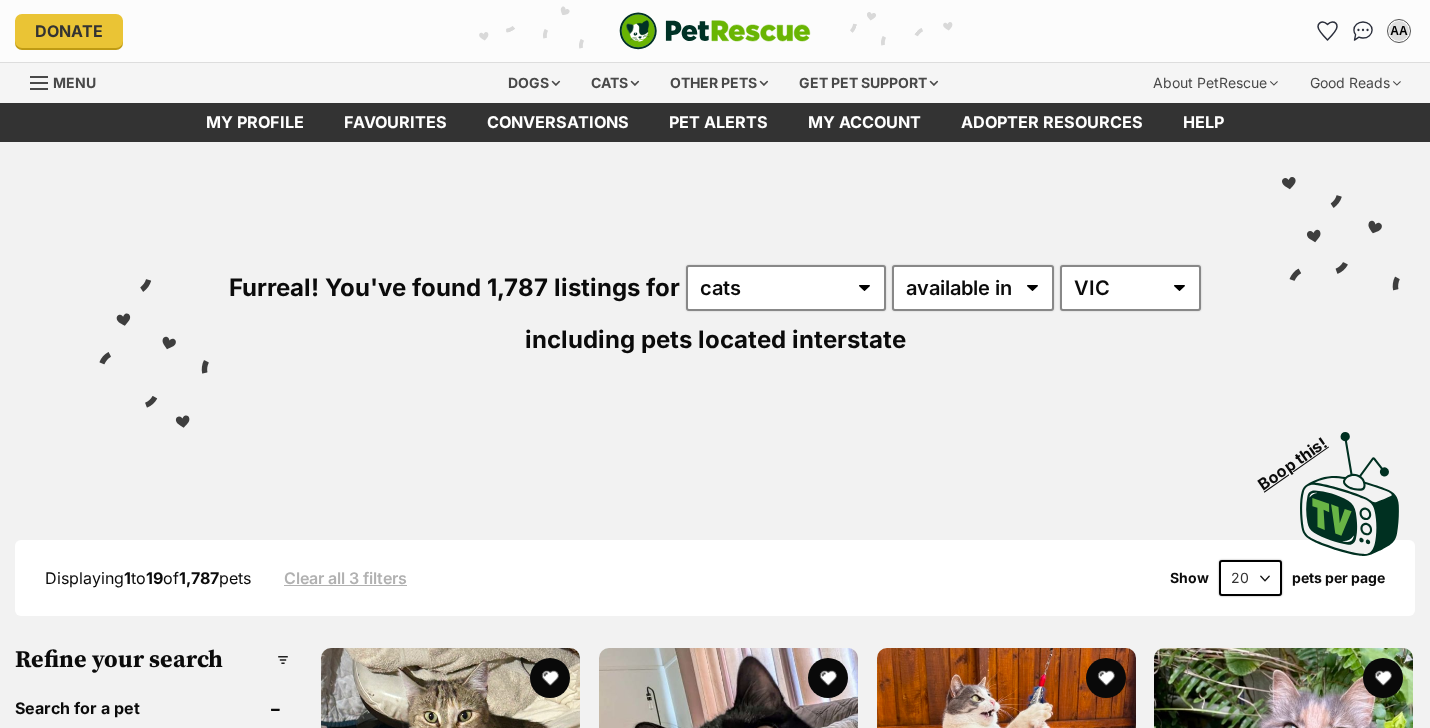scroll, scrollTop: 0, scrollLeft: 0, axis: both 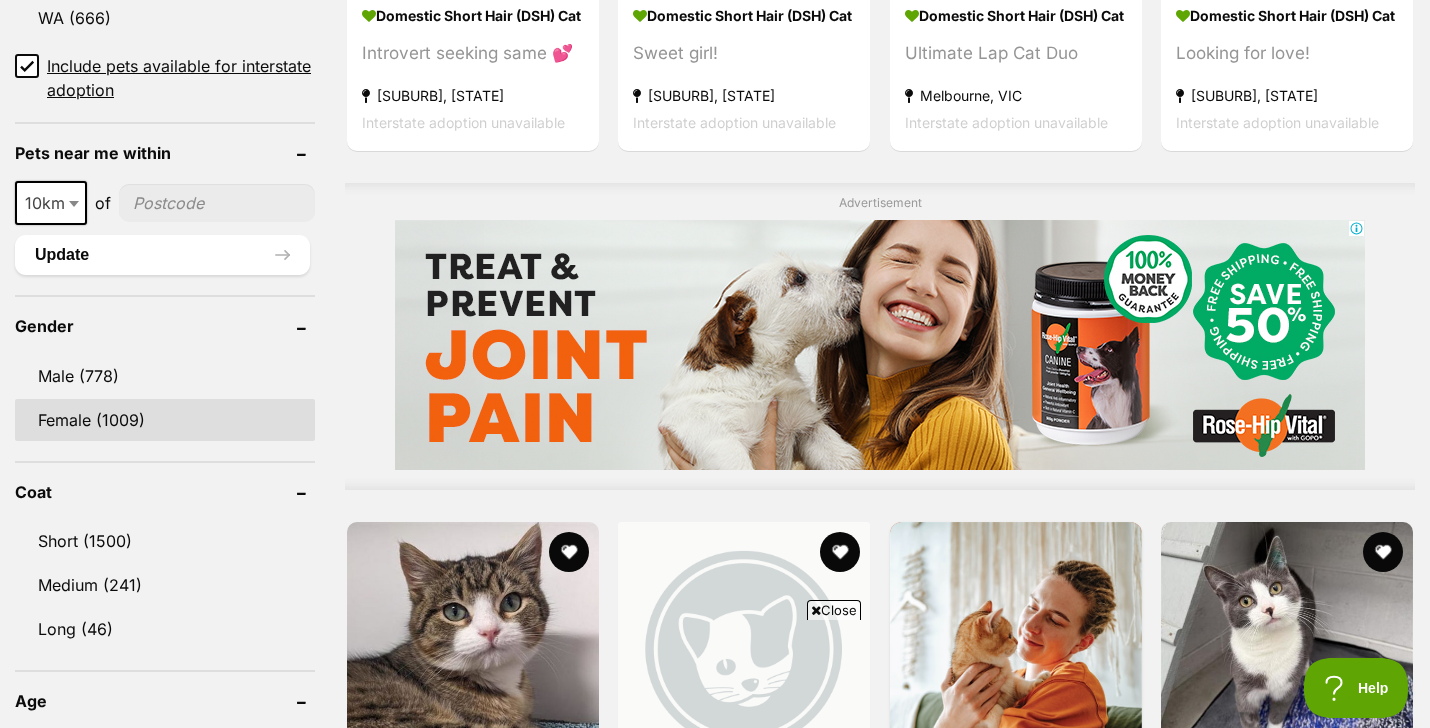 click on "Female (1009)" at bounding box center [165, 420] 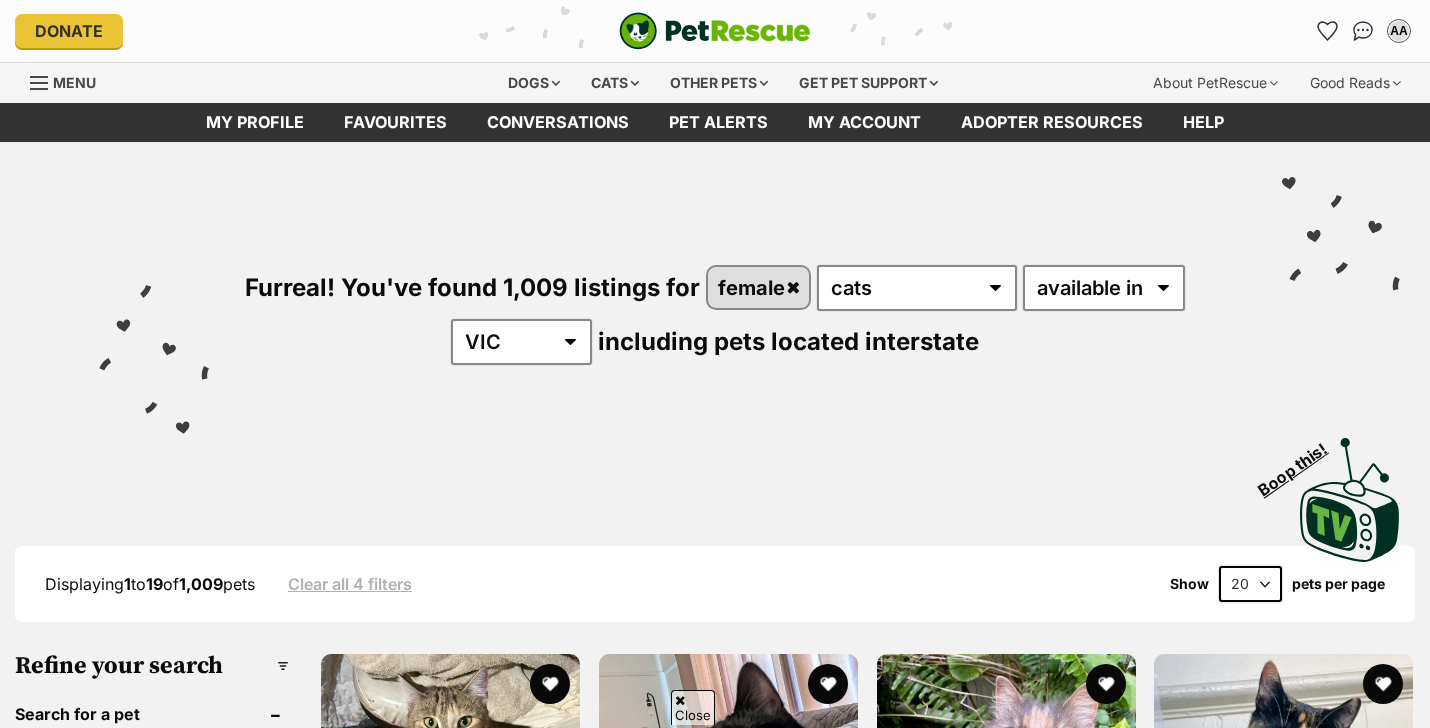 scroll, scrollTop: 518, scrollLeft: 0, axis: vertical 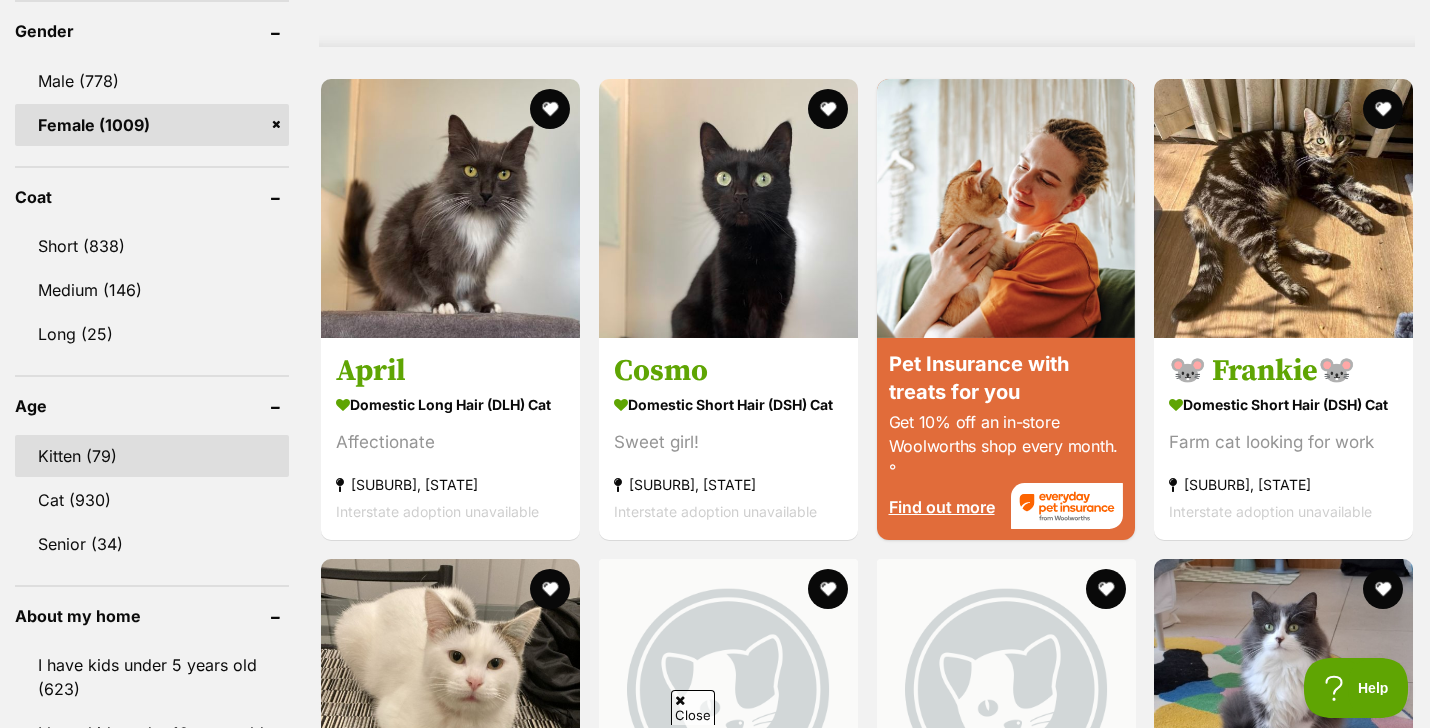 click on "Kitten (79)" at bounding box center [152, 456] 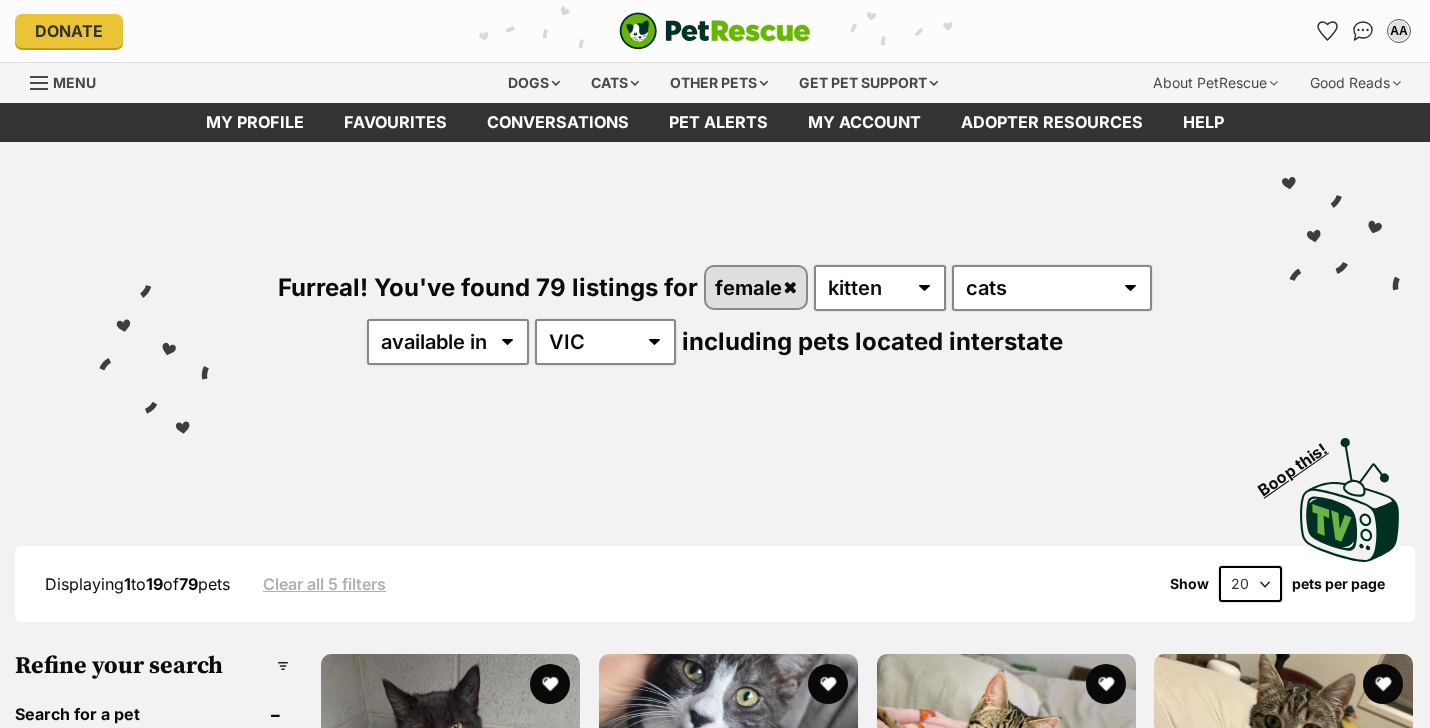 scroll, scrollTop: 1, scrollLeft: 0, axis: vertical 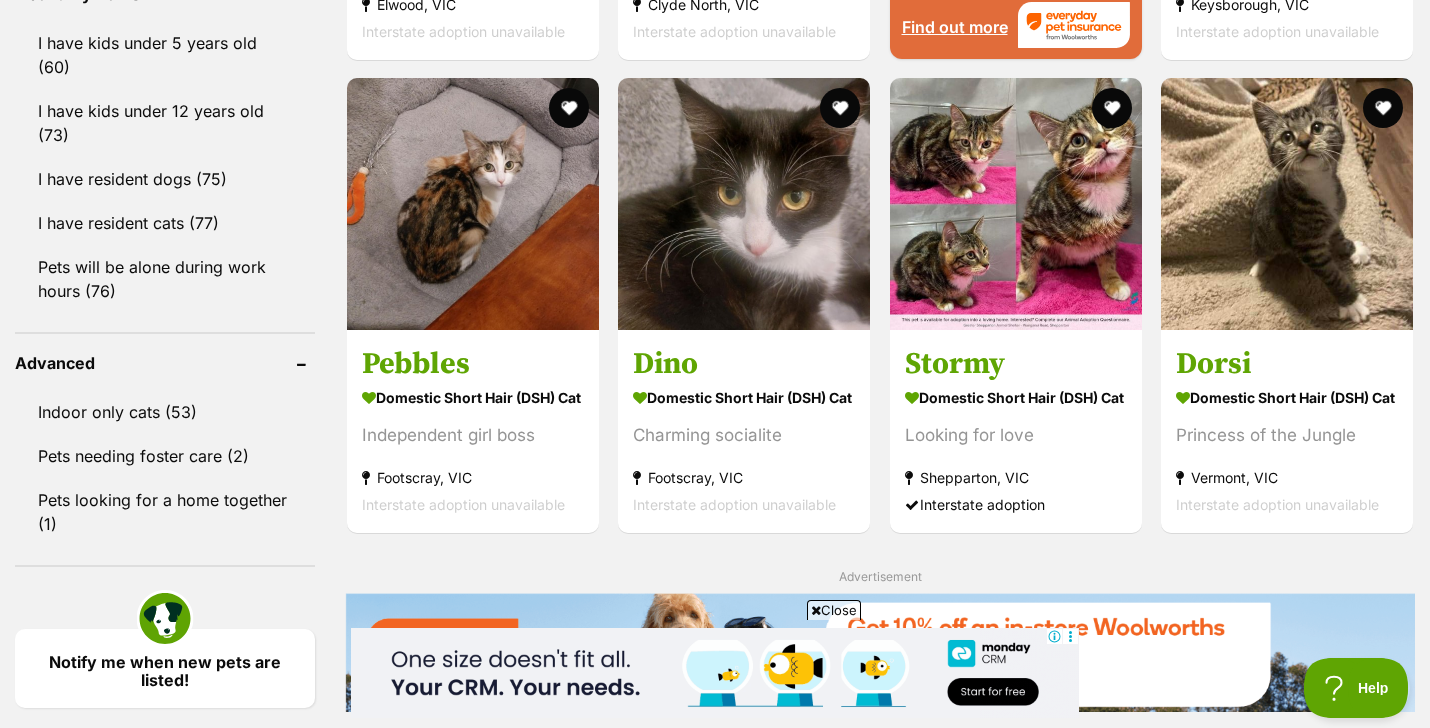 click on "Indoor only cats (53)
Pets needing foster care (2)
Pets looking for a home together (1)" at bounding box center (165, 458) 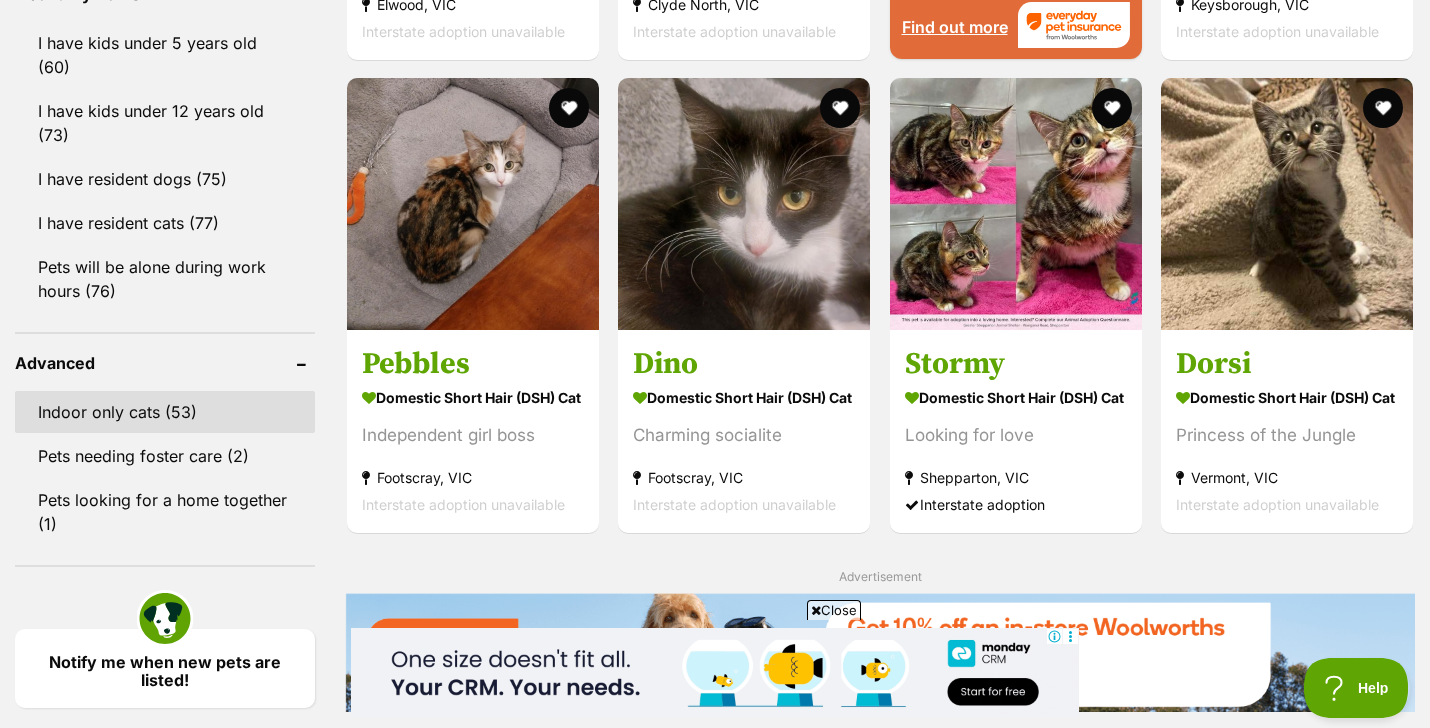 click on "Indoor only cats (53)" at bounding box center [165, 412] 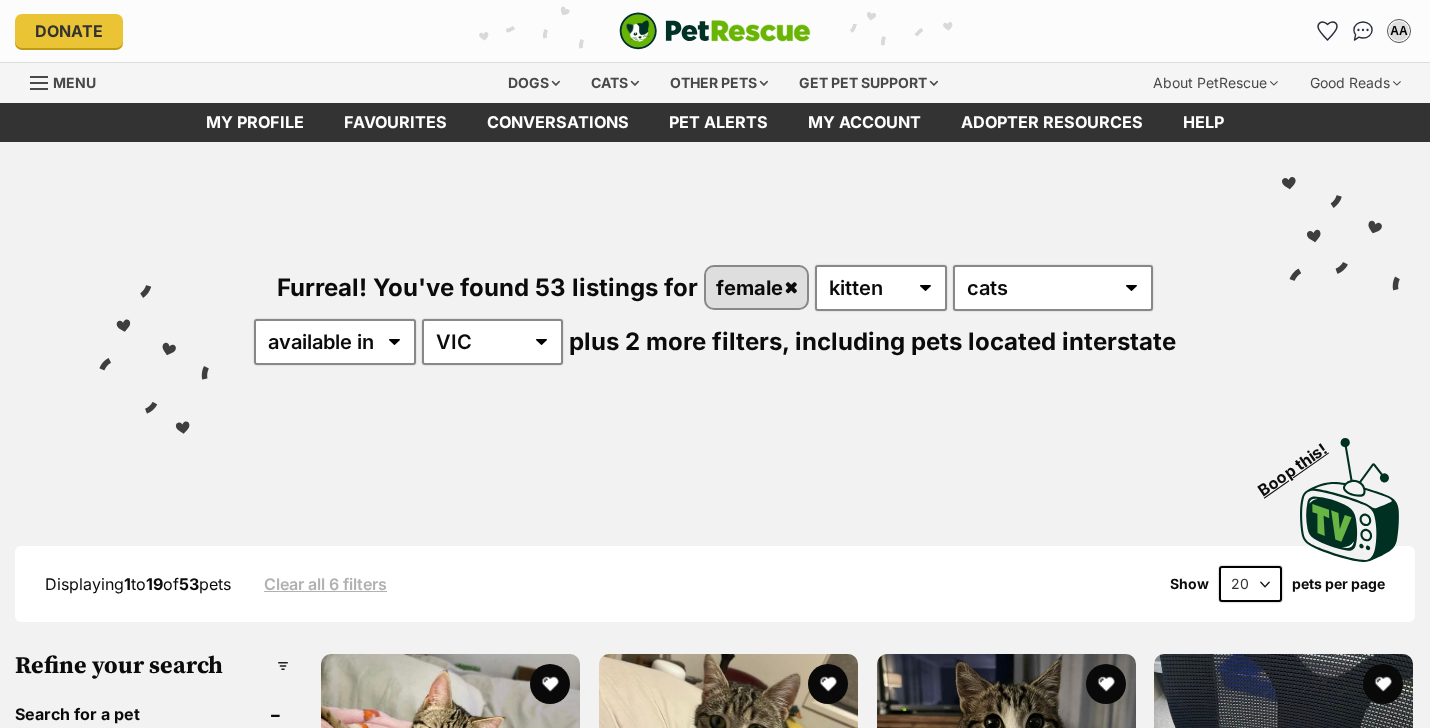scroll, scrollTop: 0, scrollLeft: 0, axis: both 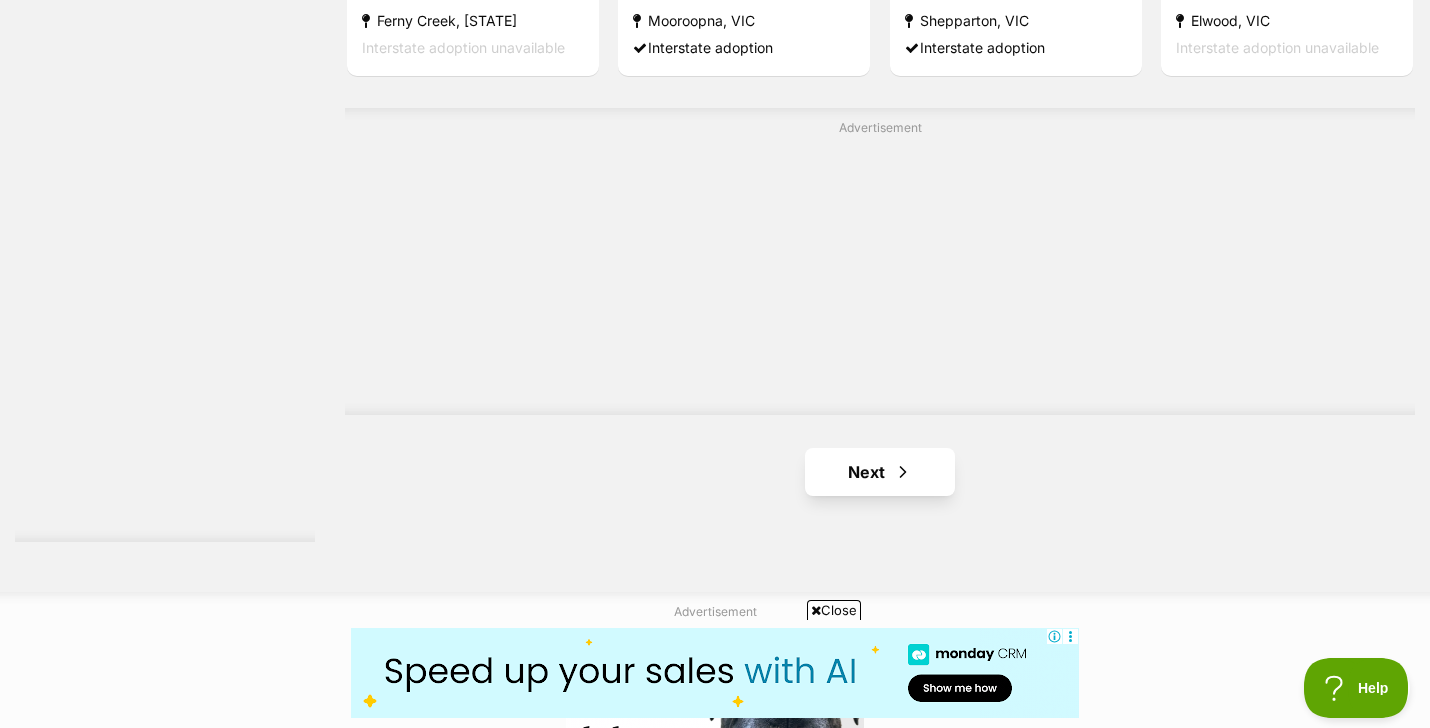 click on "Next" at bounding box center [880, 472] 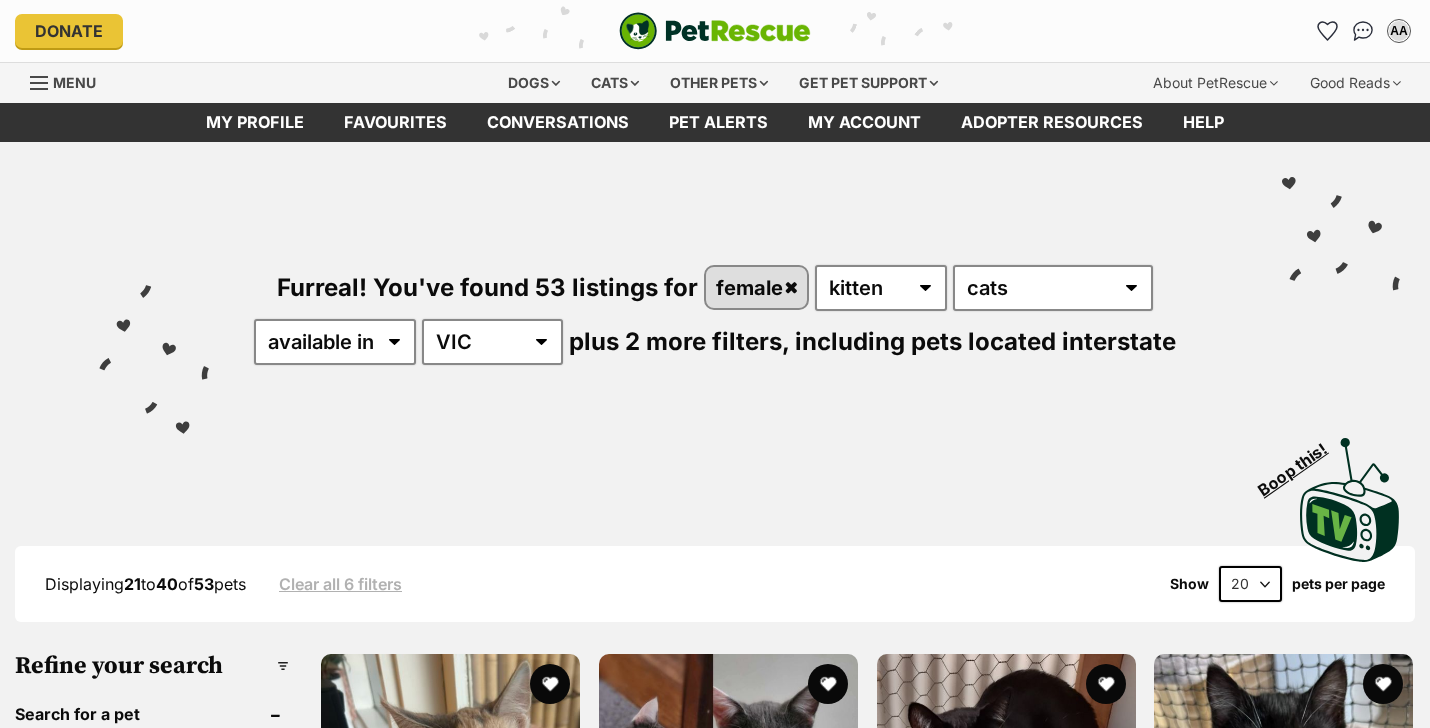 scroll, scrollTop: 0, scrollLeft: 0, axis: both 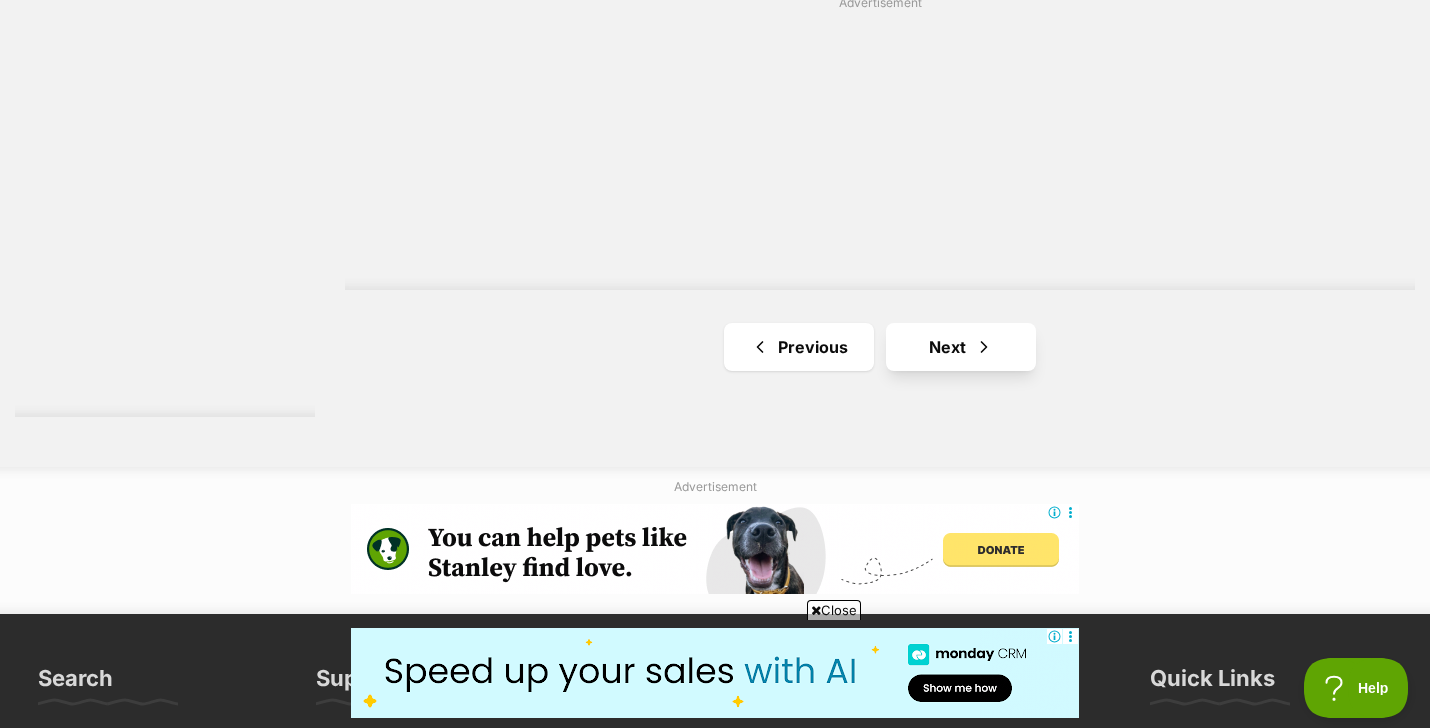 click on "Next" at bounding box center [961, 347] 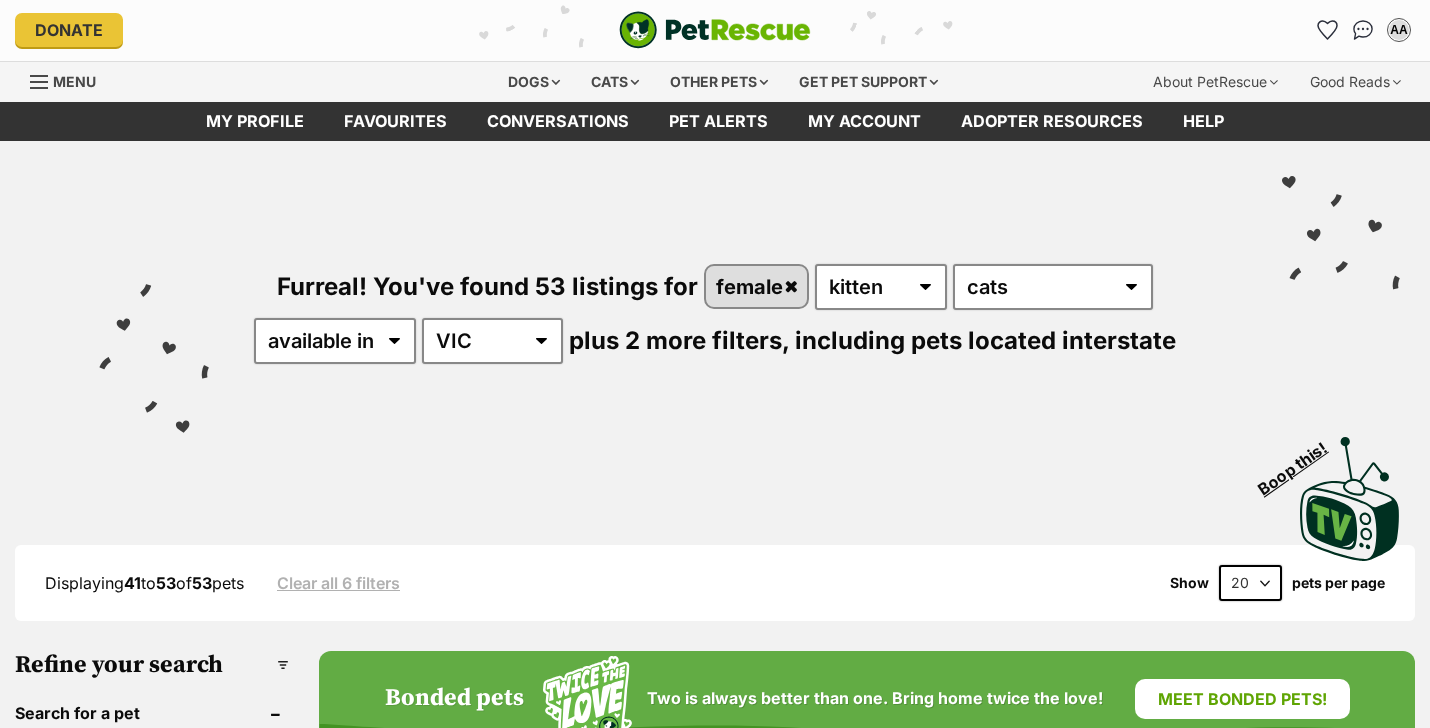 scroll, scrollTop: 0, scrollLeft: 0, axis: both 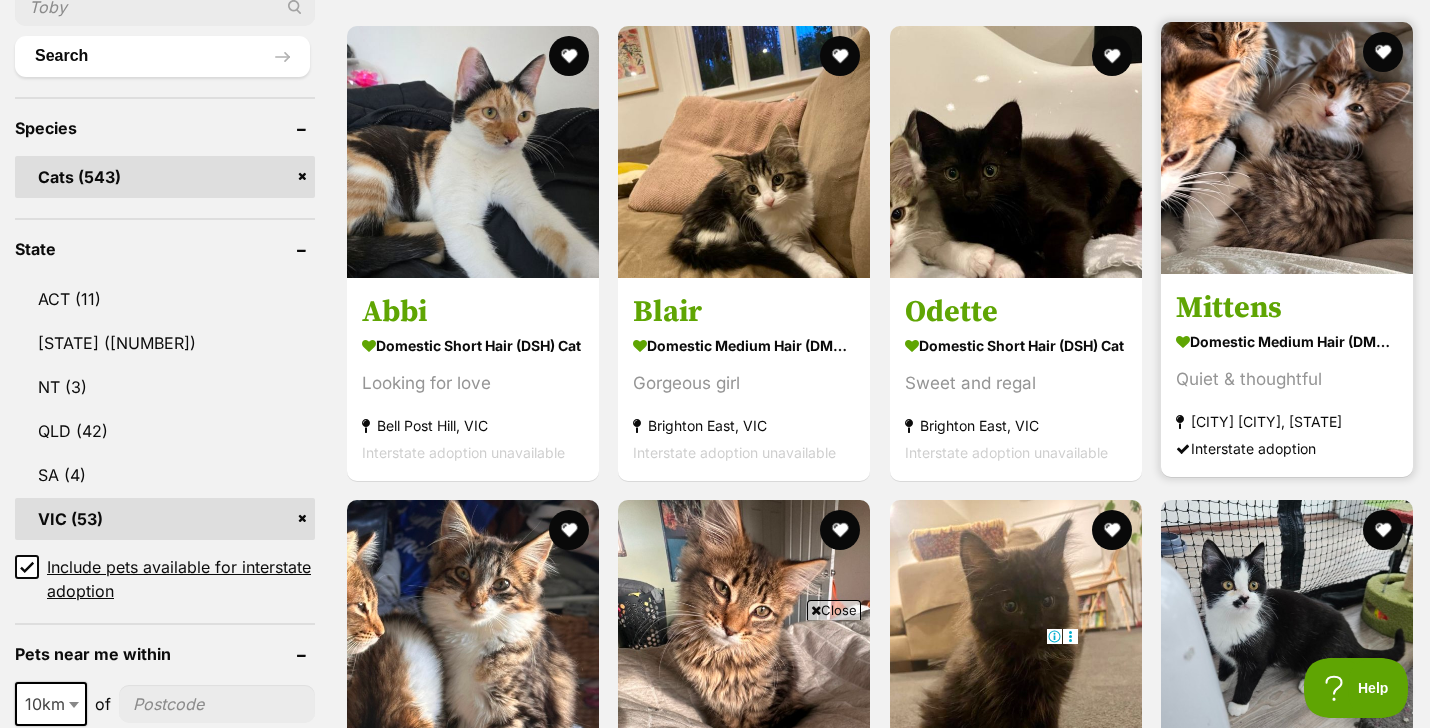 click at bounding box center (1287, 148) 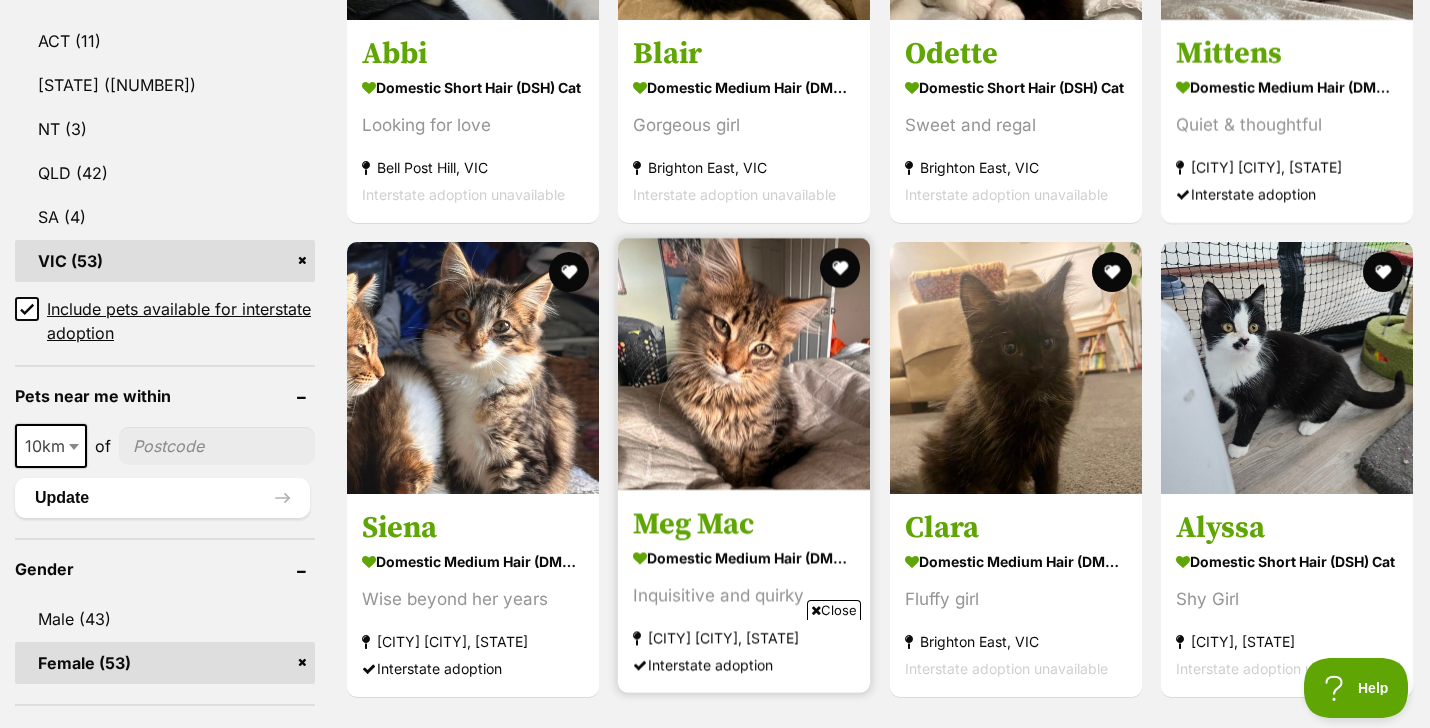 scroll, scrollTop: 0, scrollLeft: 0, axis: both 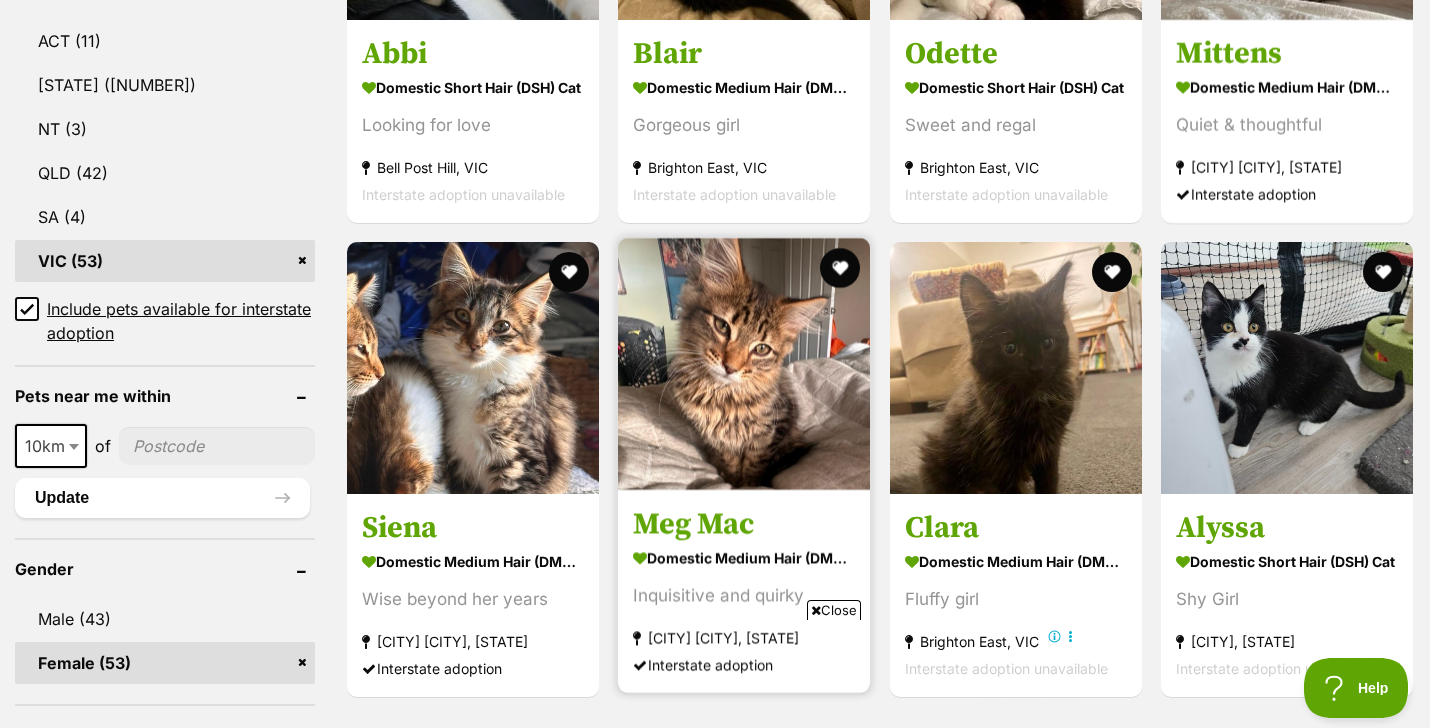 click at bounding box center (744, 364) 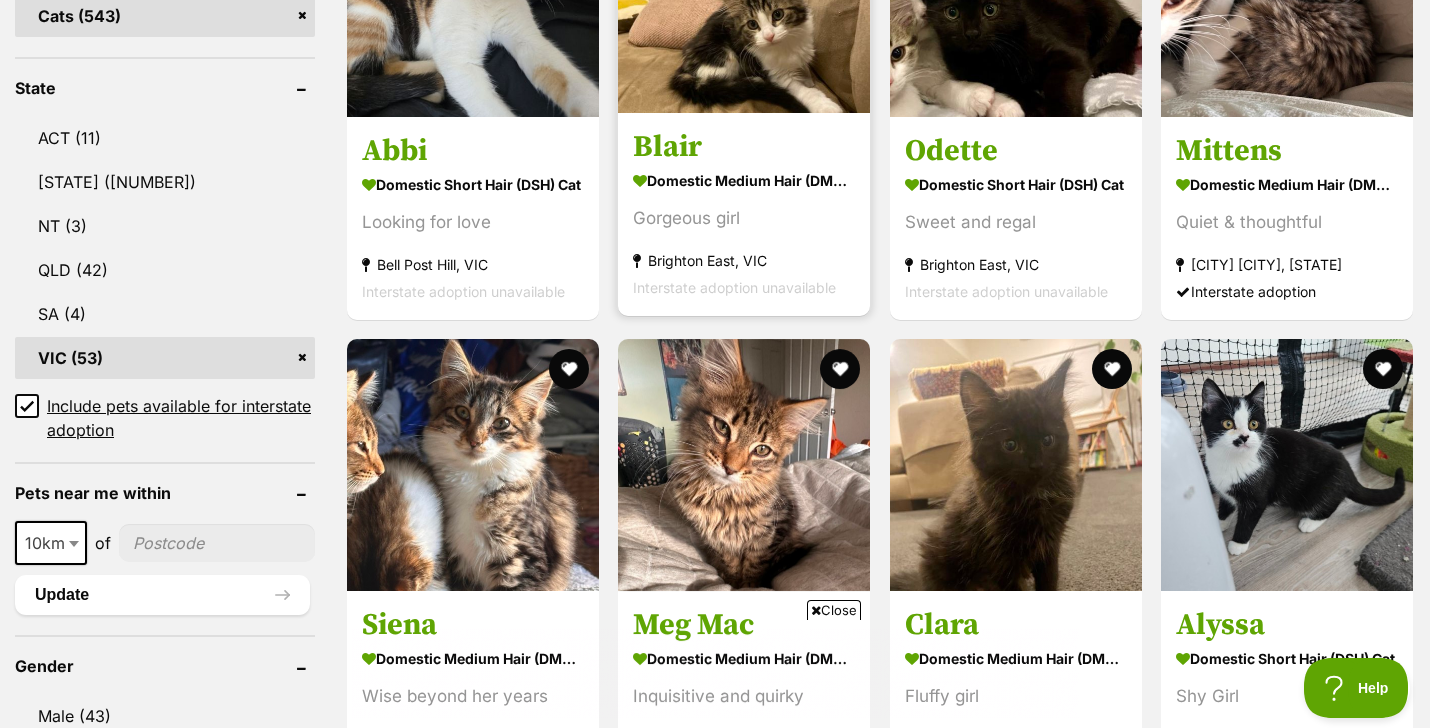 scroll, scrollTop: 0, scrollLeft: 0, axis: both 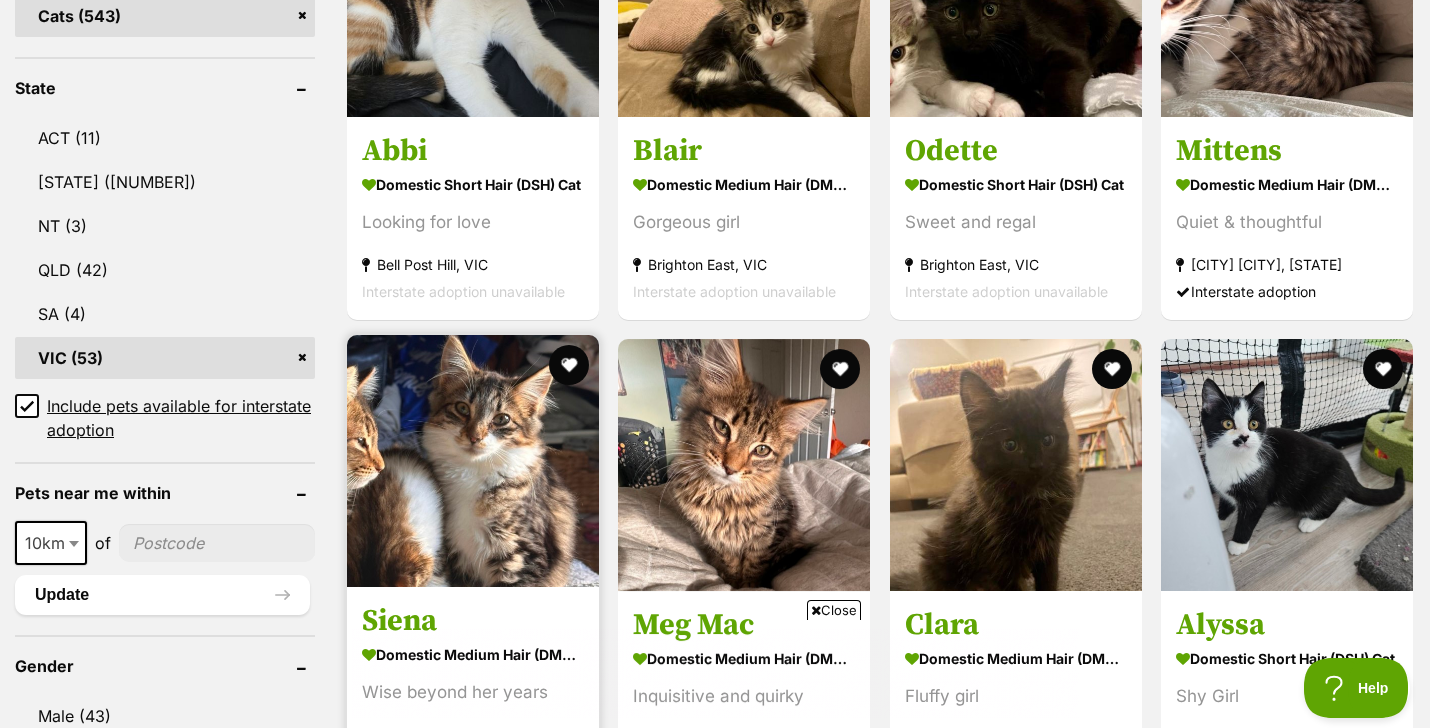 click at bounding box center [473, 461] 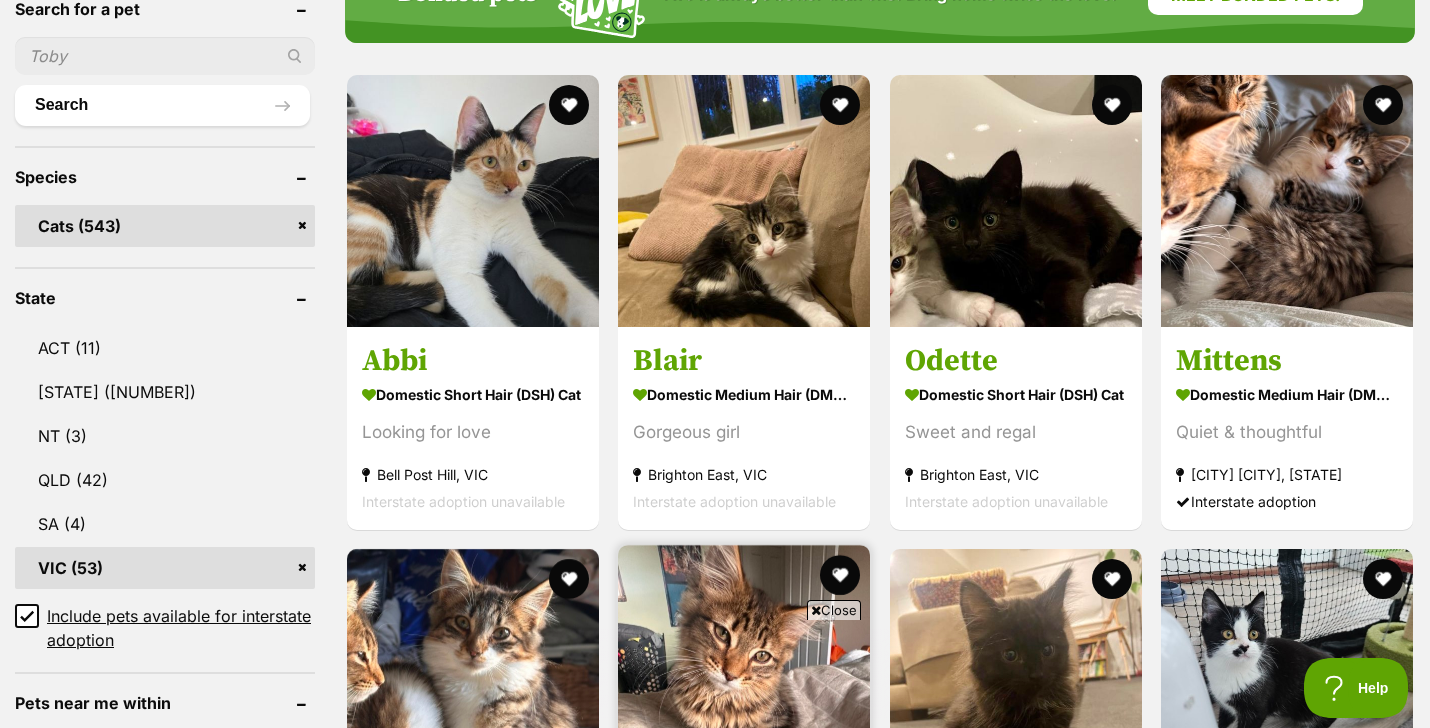 scroll, scrollTop: 703, scrollLeft: 0, axis: vertical 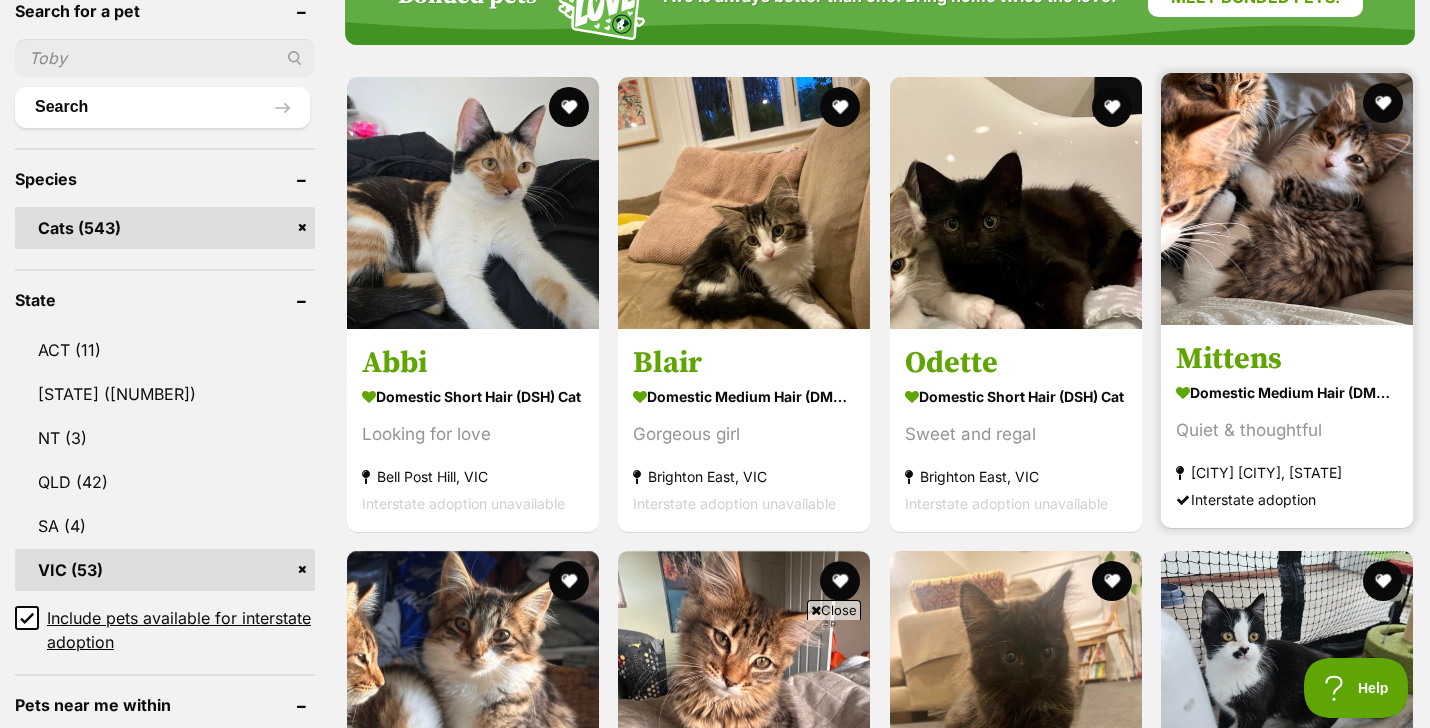 click at bounding box center [1287, 199] 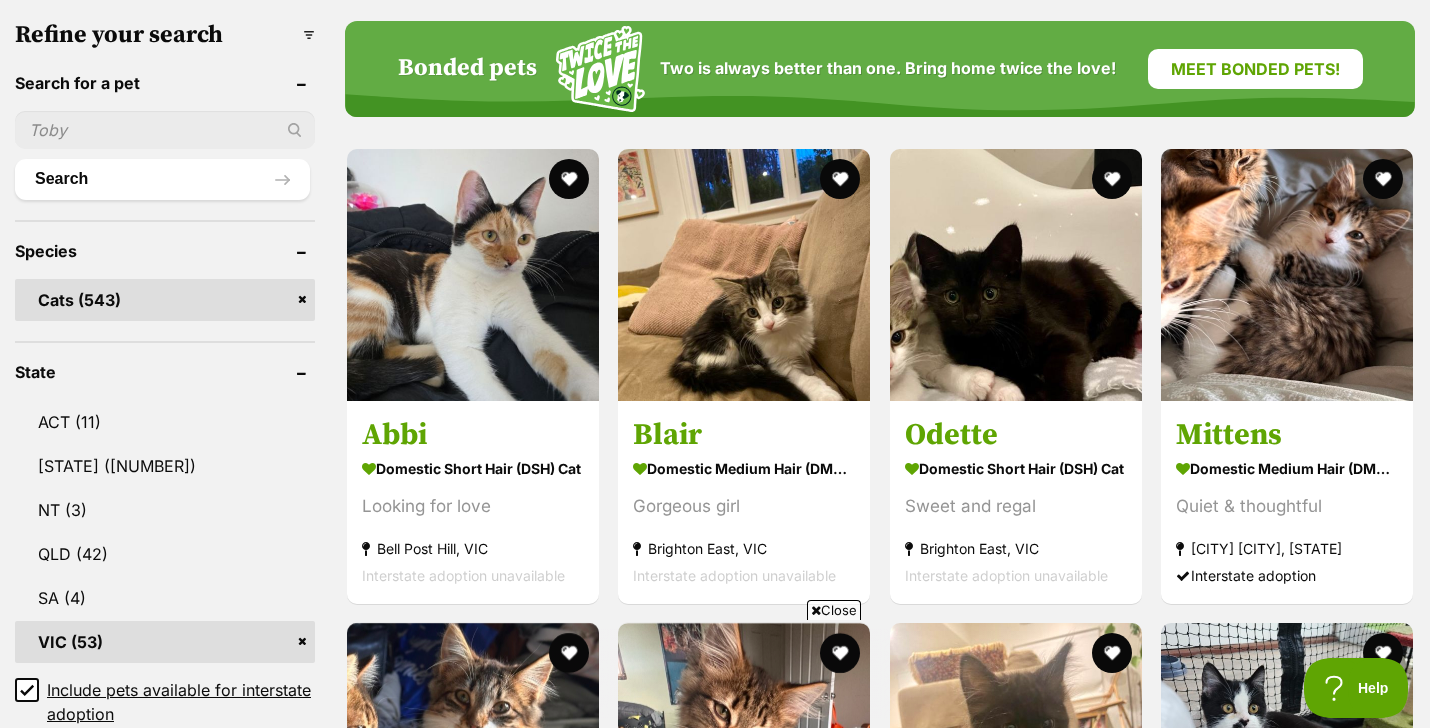 scroll, scrollTop: 628, scrollLeft: 0, axis: vertical 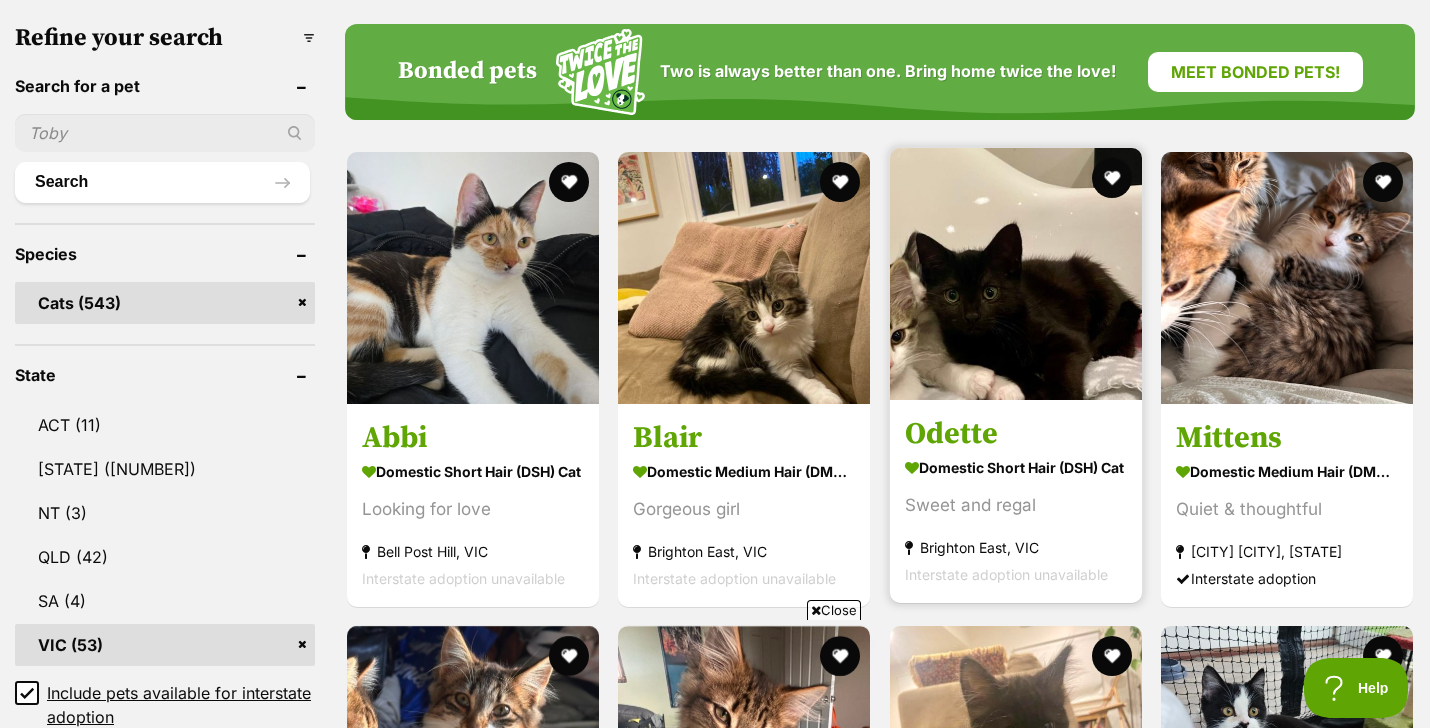 click on "Odette
Domestic Short Hair (DSH) Cat
Sweet and regal
Brighton East, VIC
Interstate adoption unavailable" at bounding box center [1016, 375] 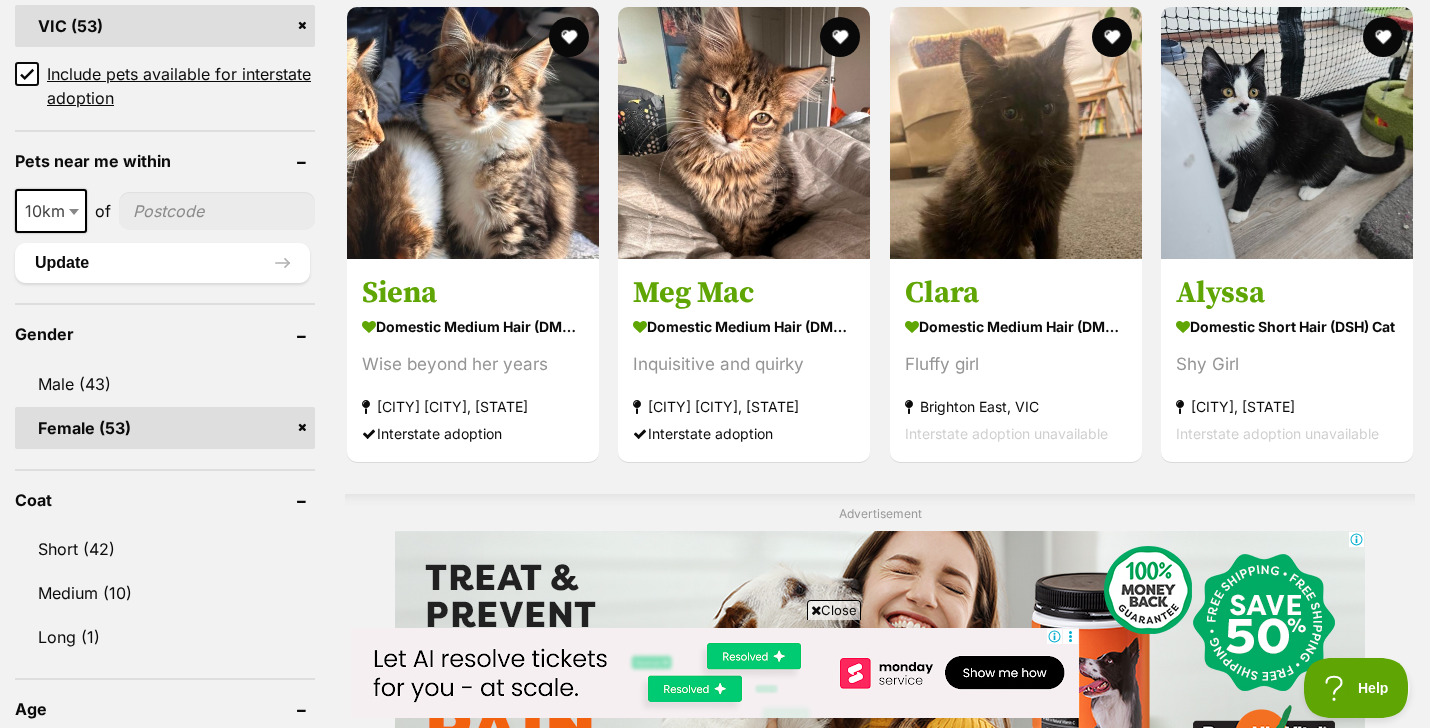 scroll, scrollTop: 1278, scrollLeft: 0, axis: vertical 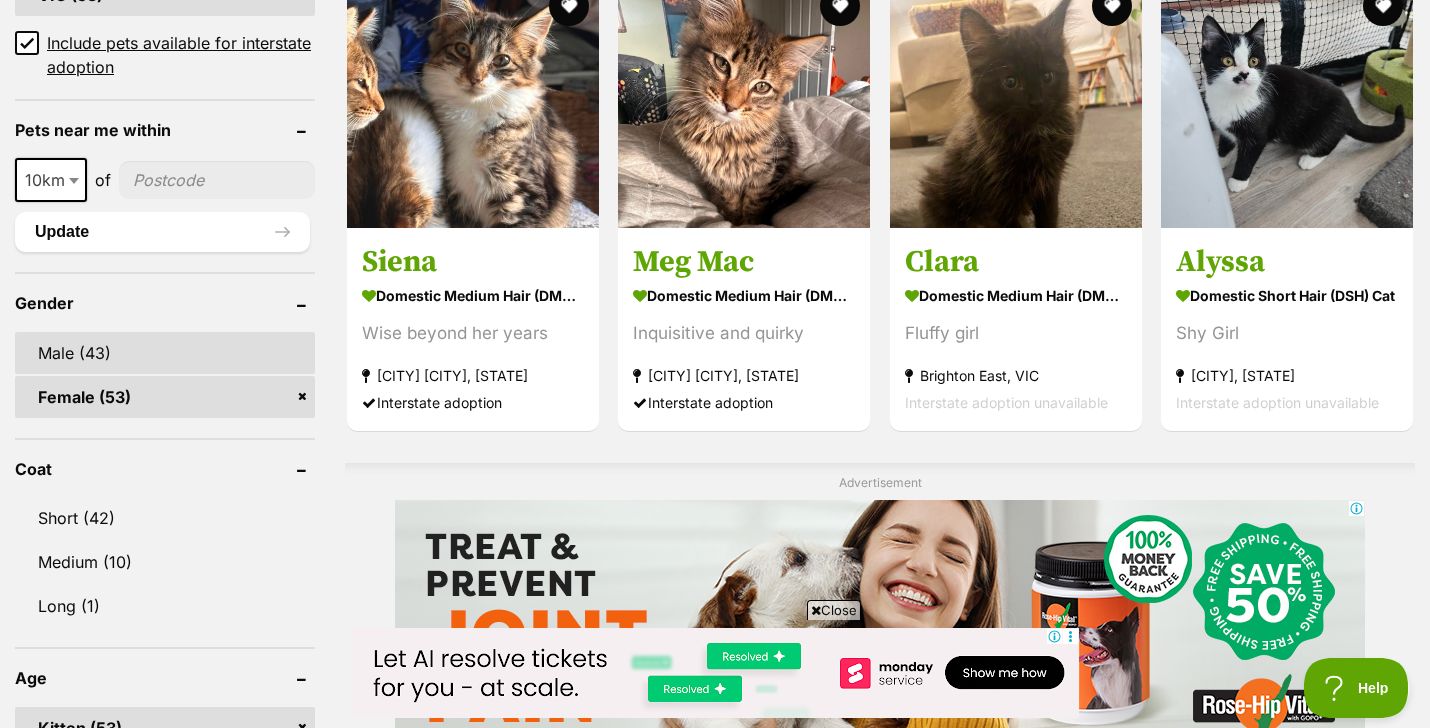 click on "Male (43)" at bounding box center (165, 353) 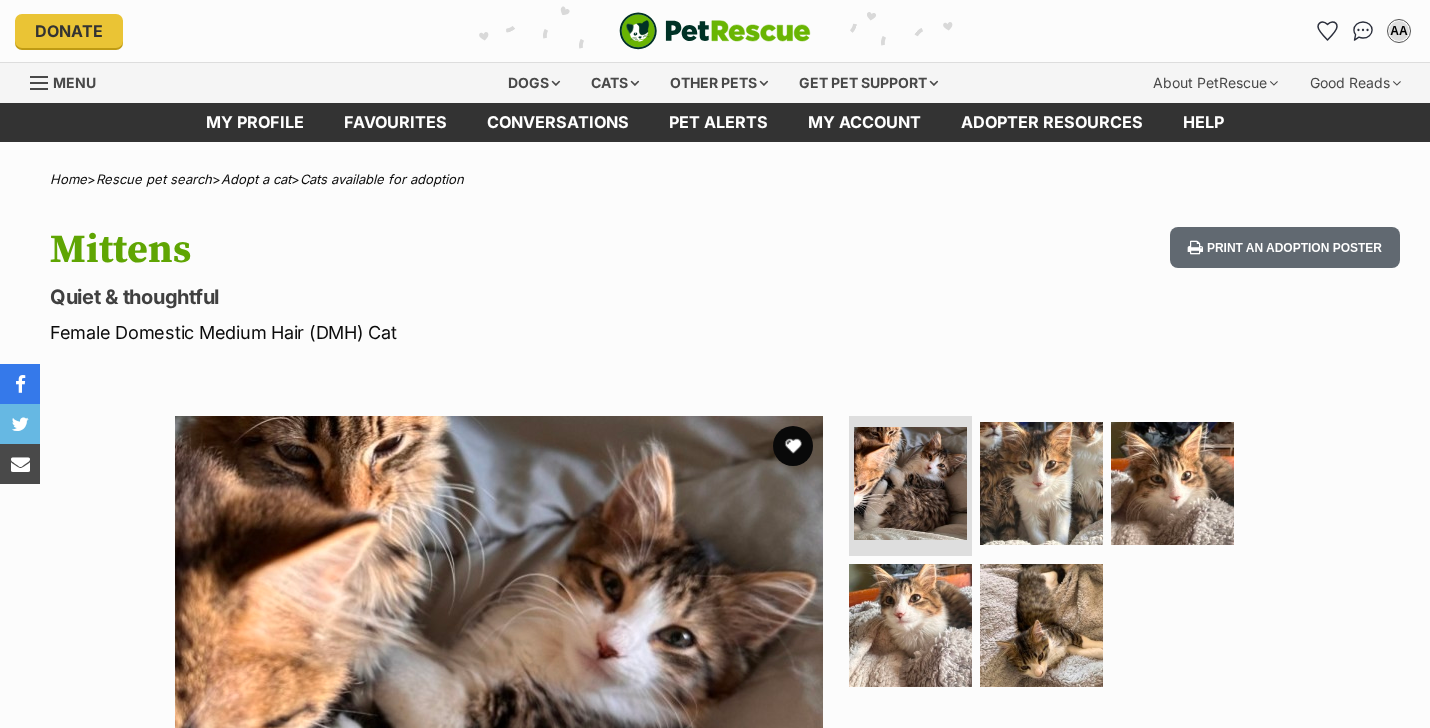 scroll, scrollTop: 0, scrollLeft: 0, axis: both 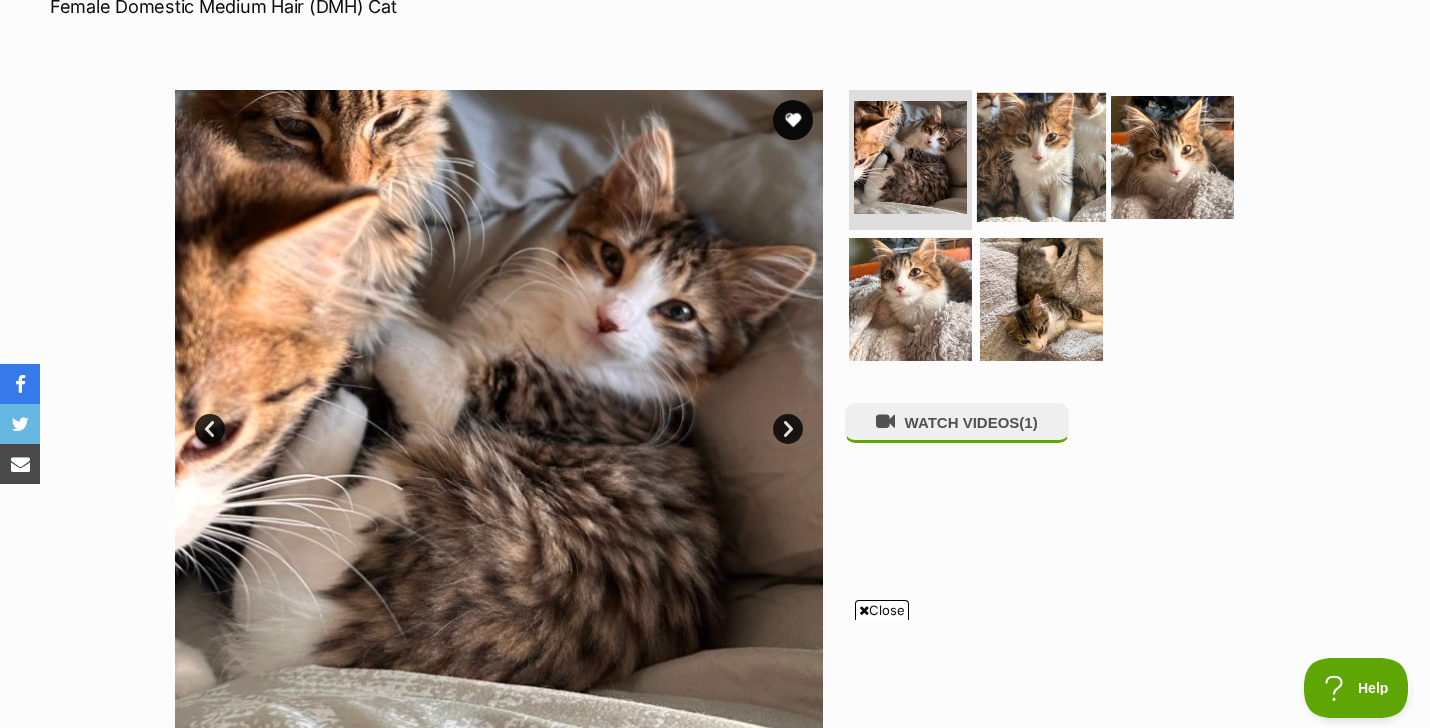 click at bounding box center [1041, 157] 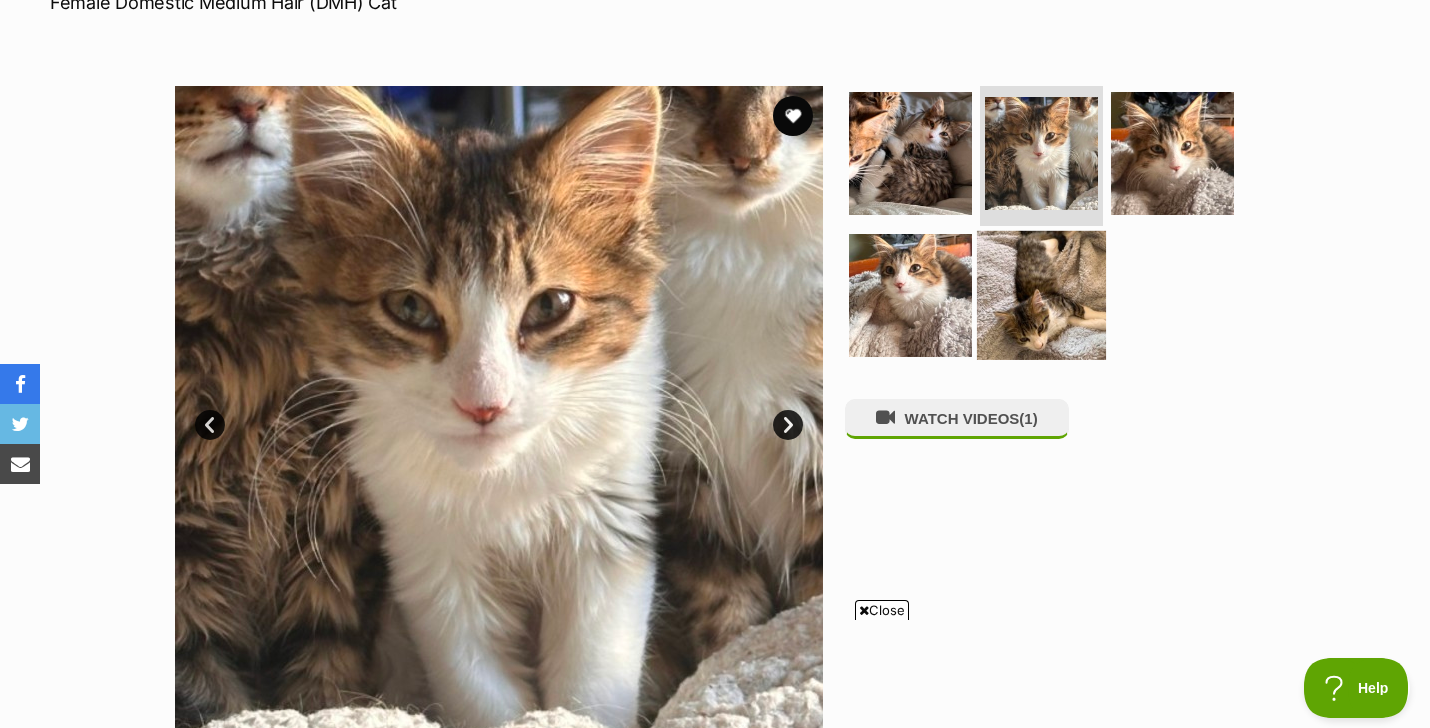 scroll, scrollTop: 0, scrollLeft: 0, axis: both 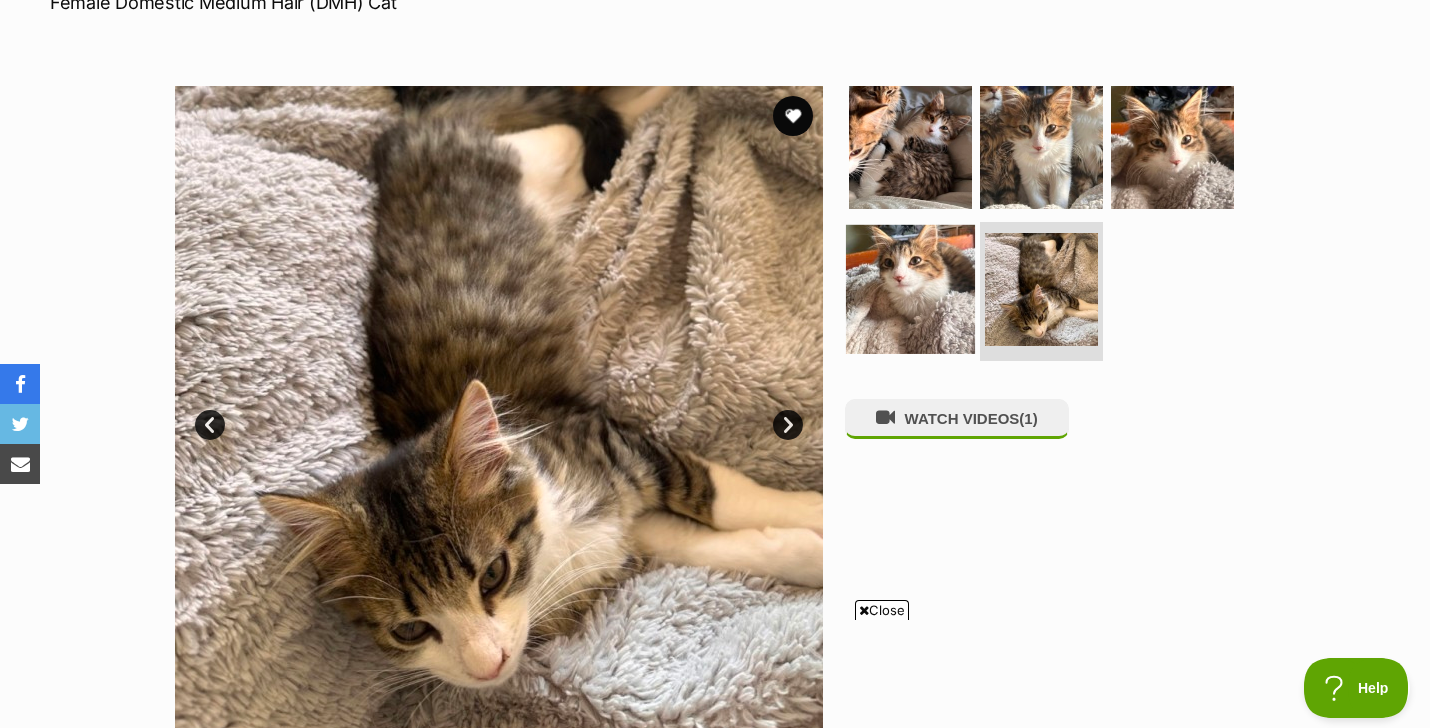 click at bounding box center (910, 288) 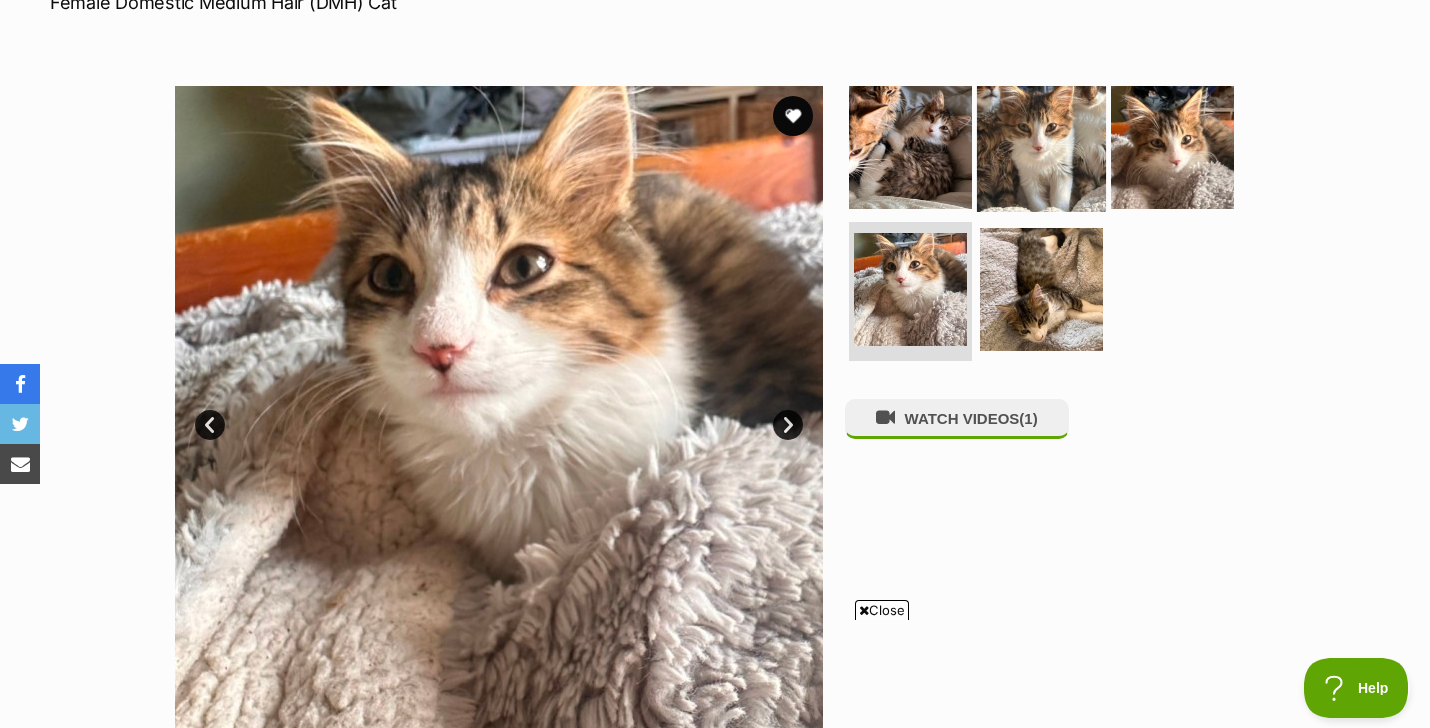 click at bounding box center [1041, 147] 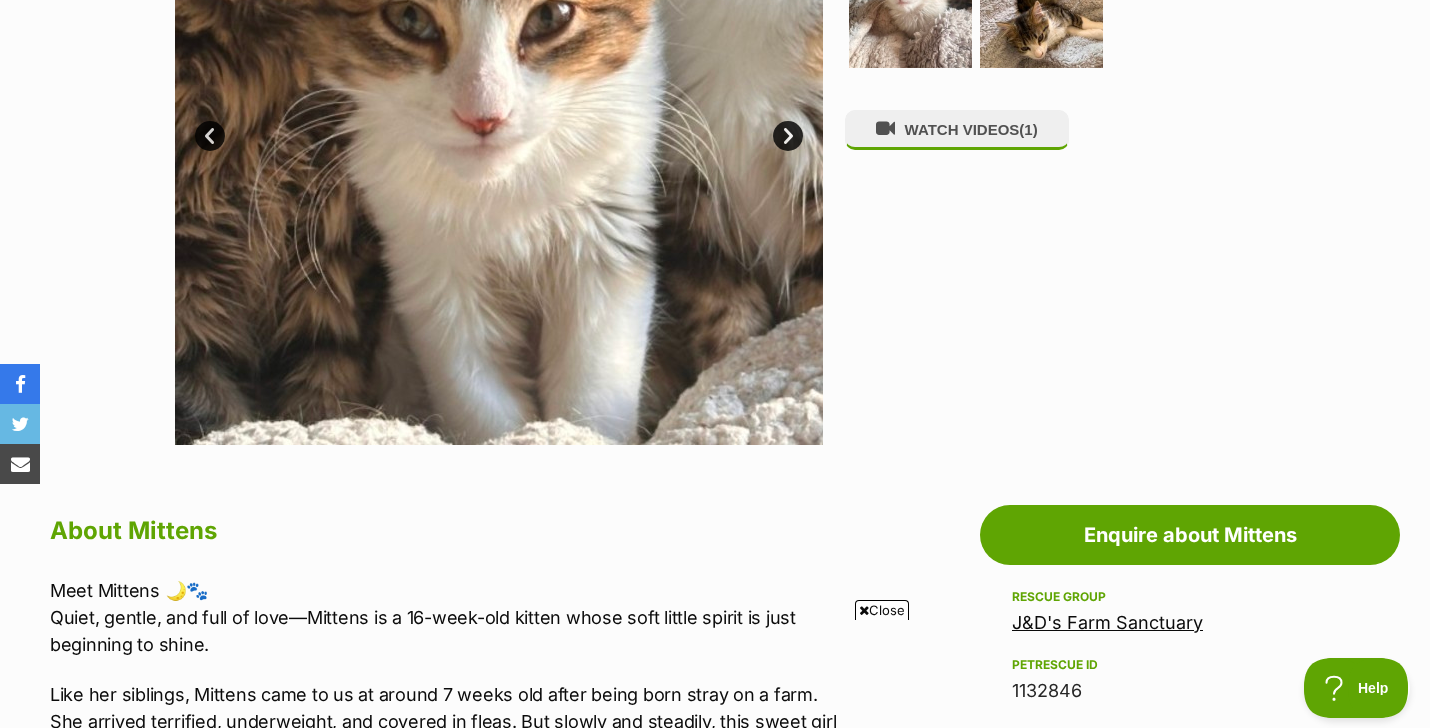 scroll, scrollTop: 648, scrollLeft: 0, axis: vertical 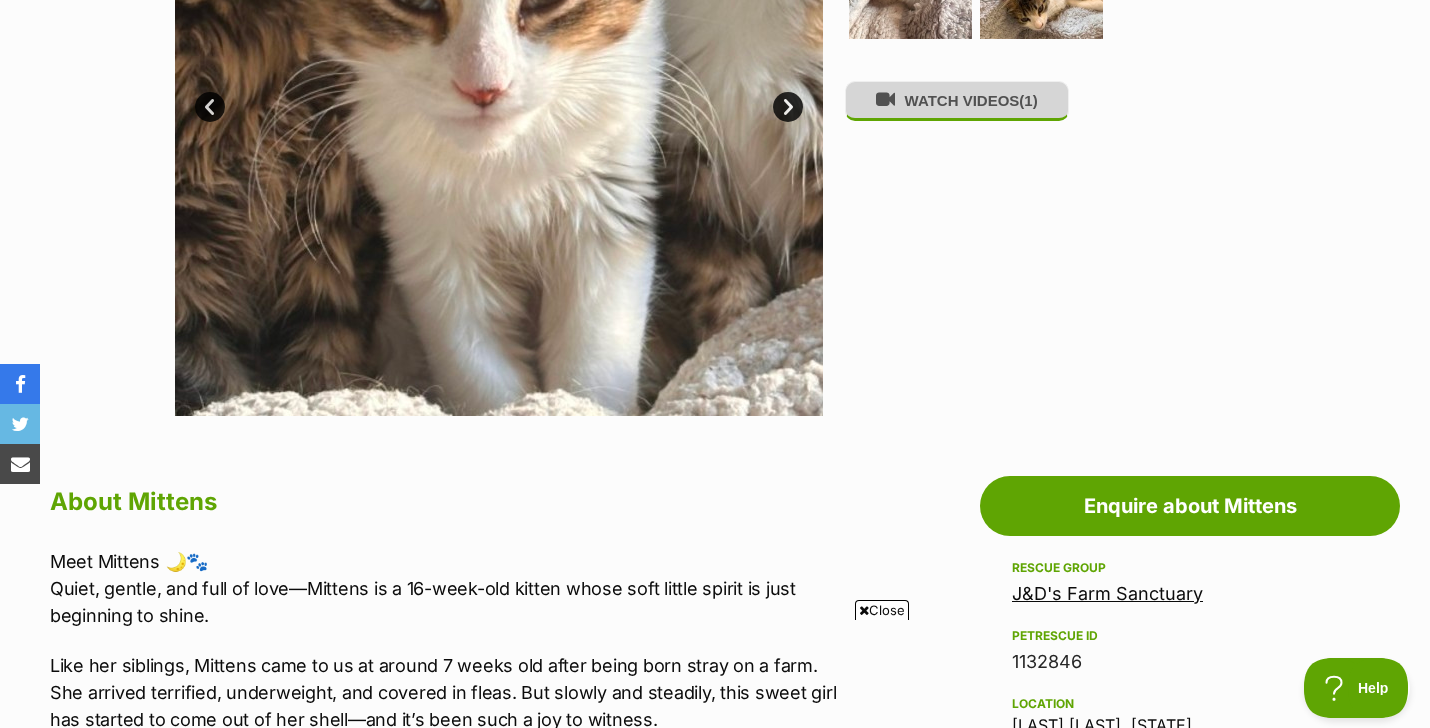 click on "WATCH VIDEOS
(1)" at bounding box center (957, 100) 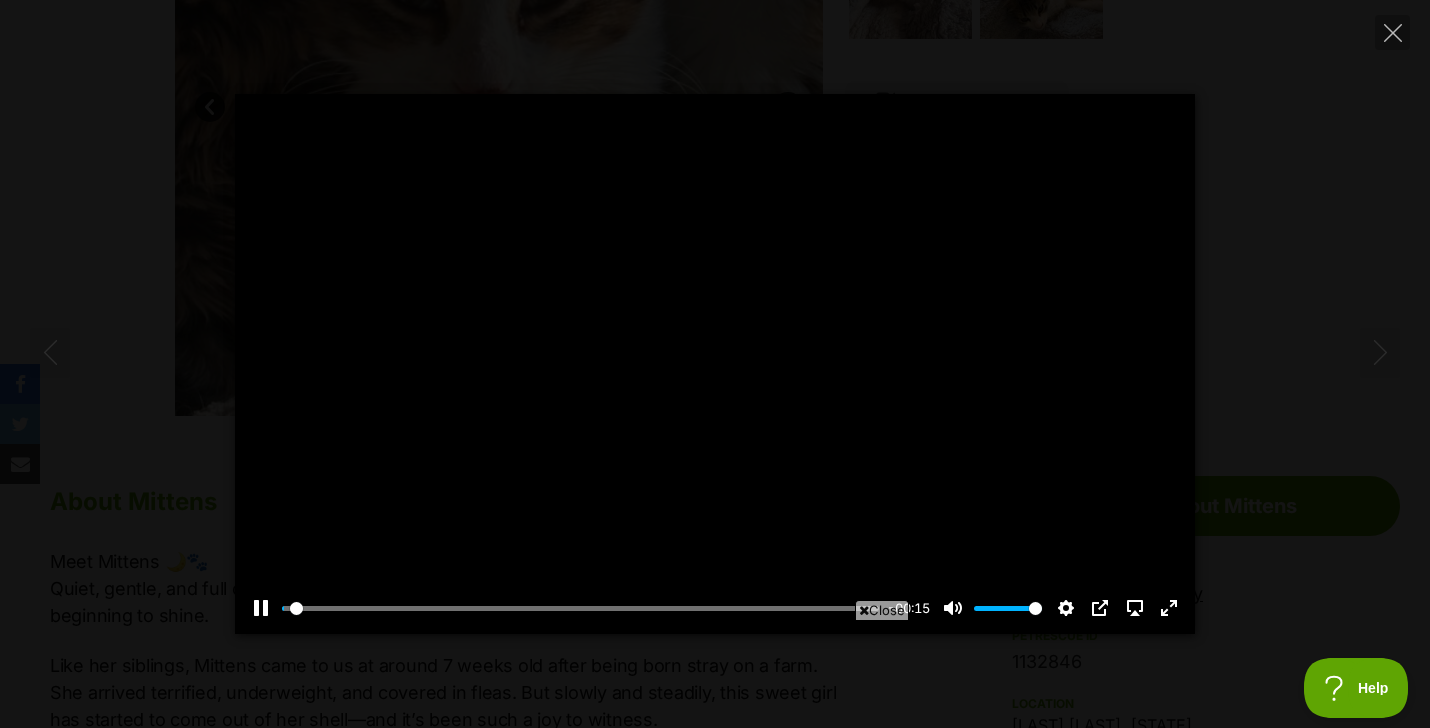 click at bounding box center [715, 364] 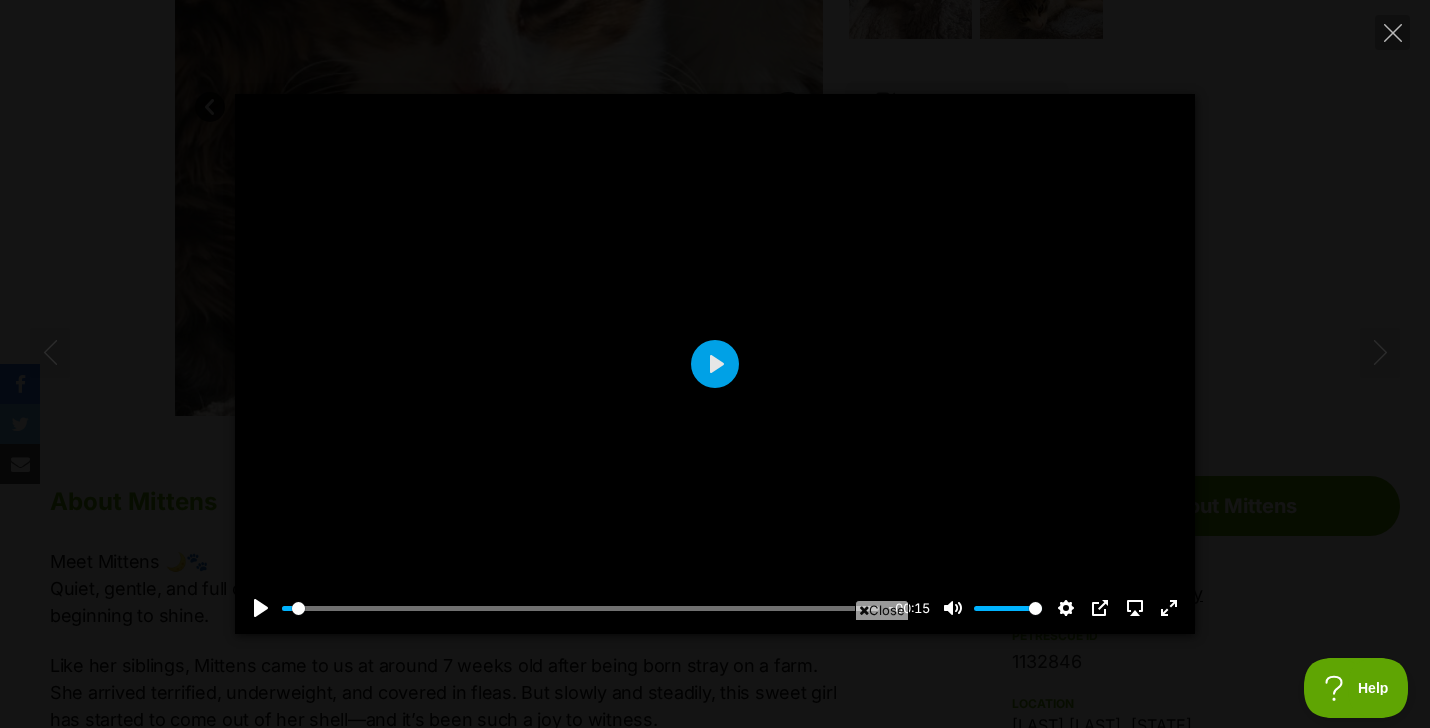 click on "Play" at bounding box center (715, 364) 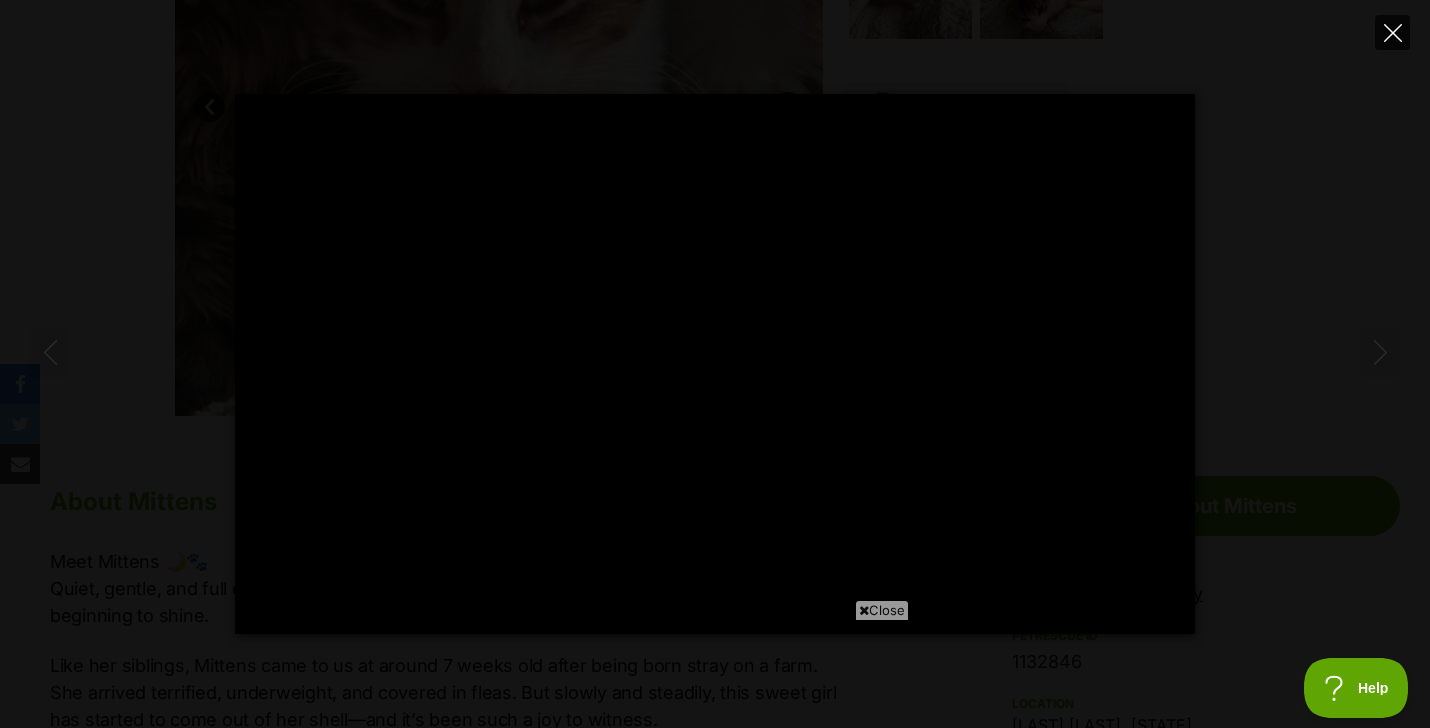 click 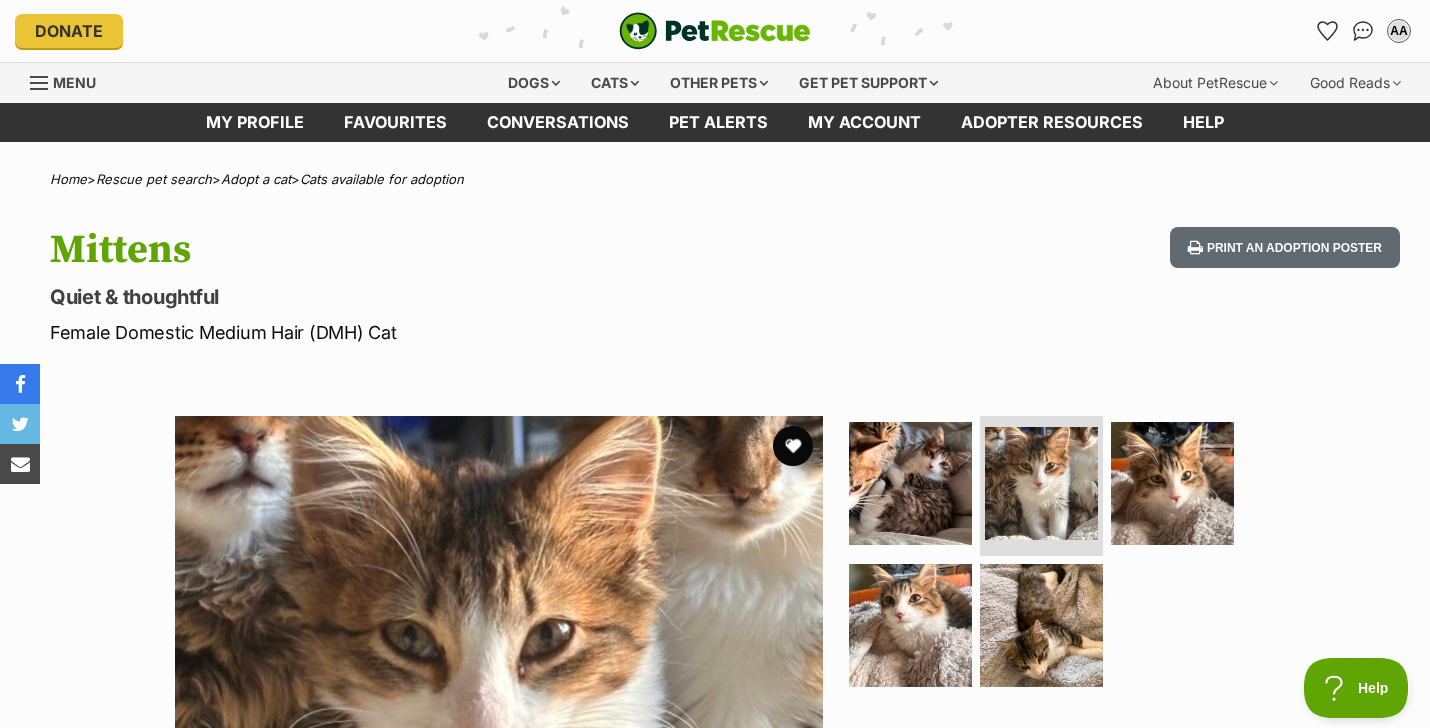 scroll, scrollTop: 0, scrollLeft: 0, axis: both 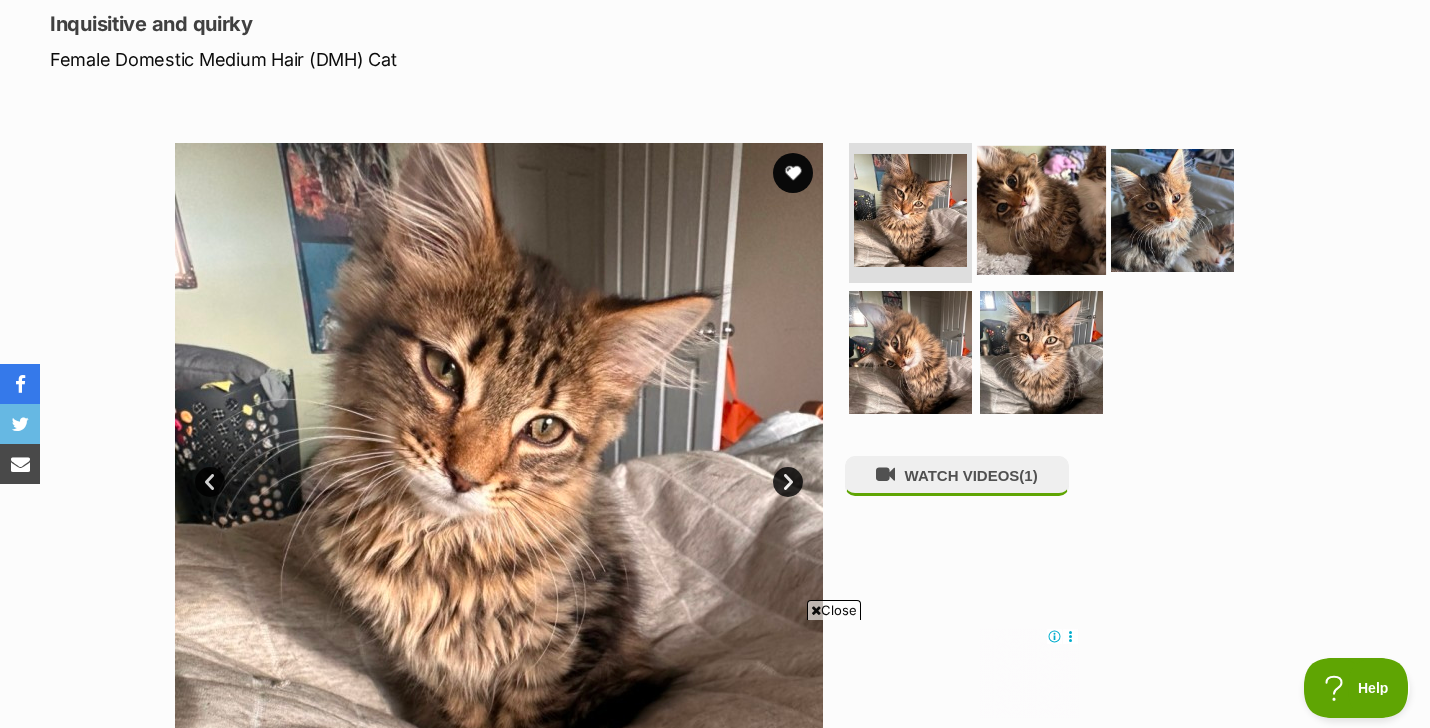 click at bounding box center (1041, 210) 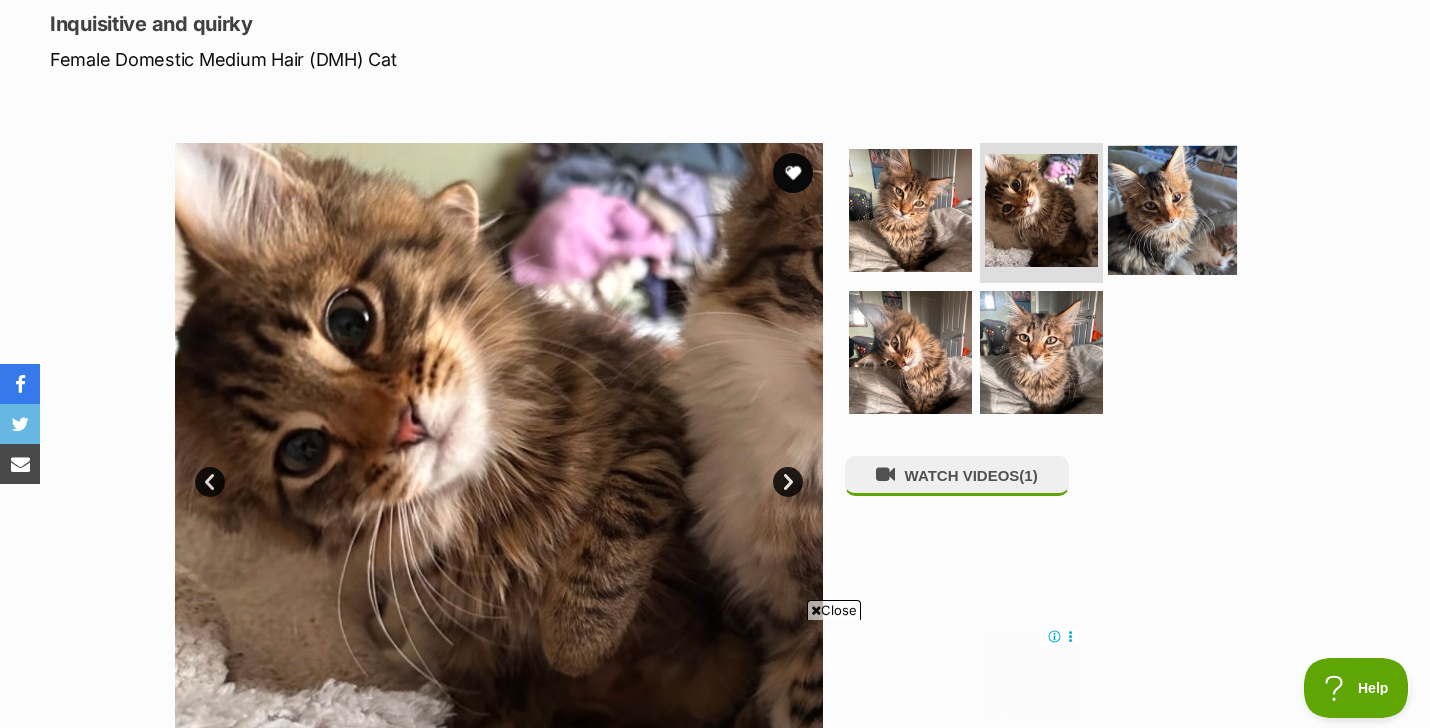 click at bounding box center [1172, 210] 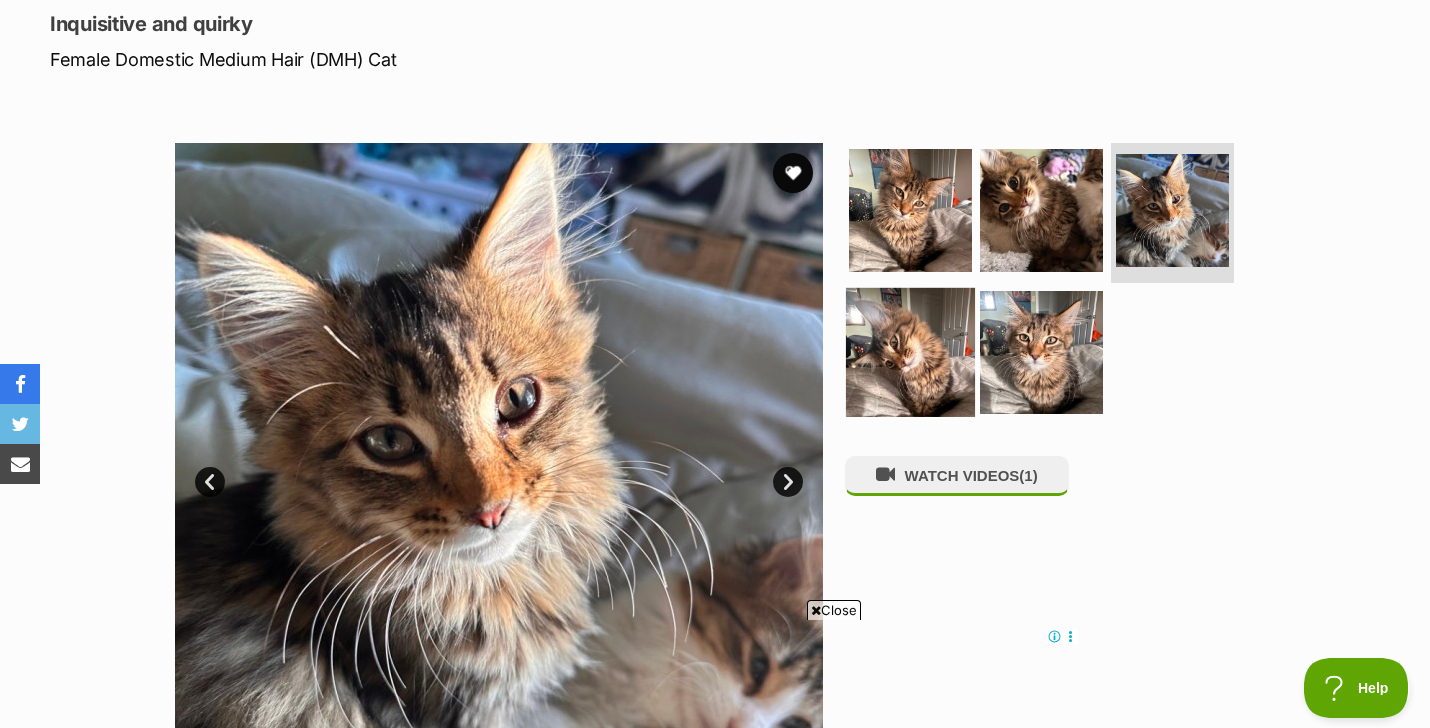 click at bounding box center [910, 351] 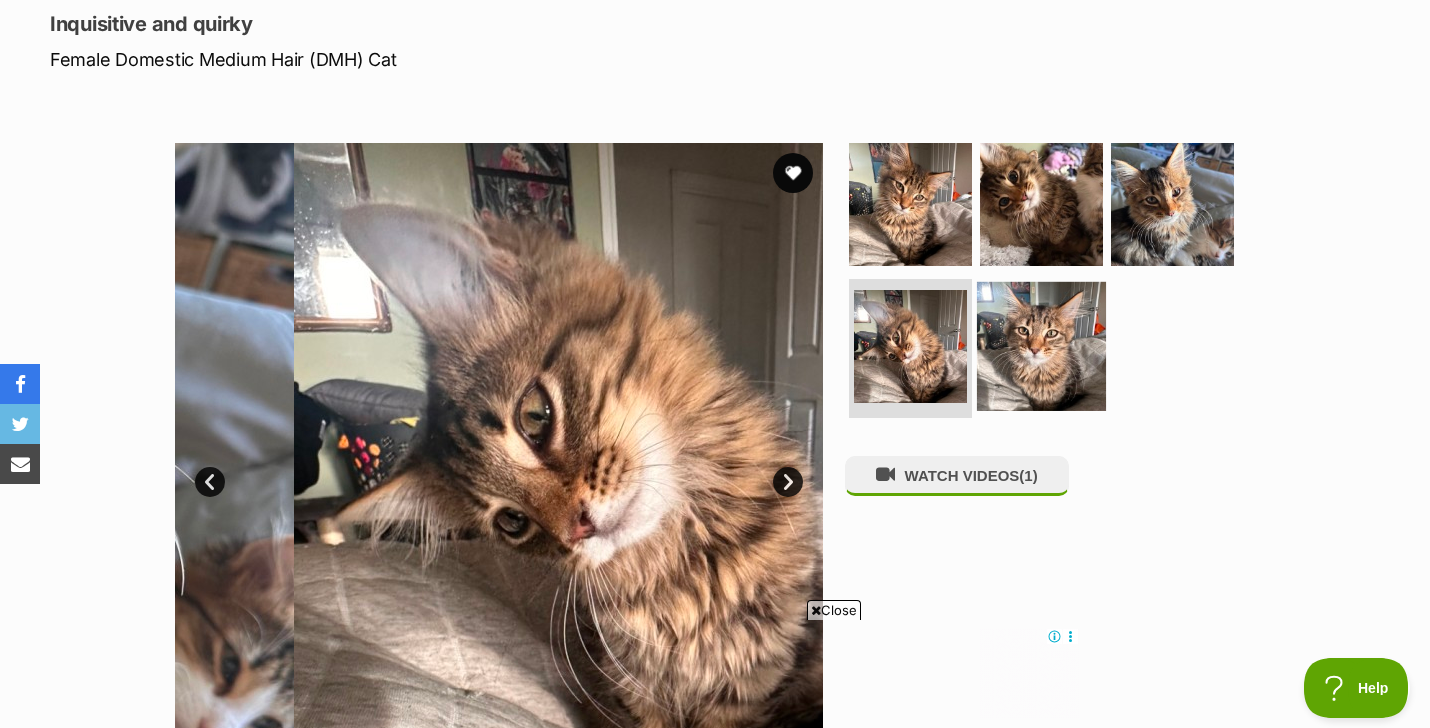 click at bounding box center [1041, 345] 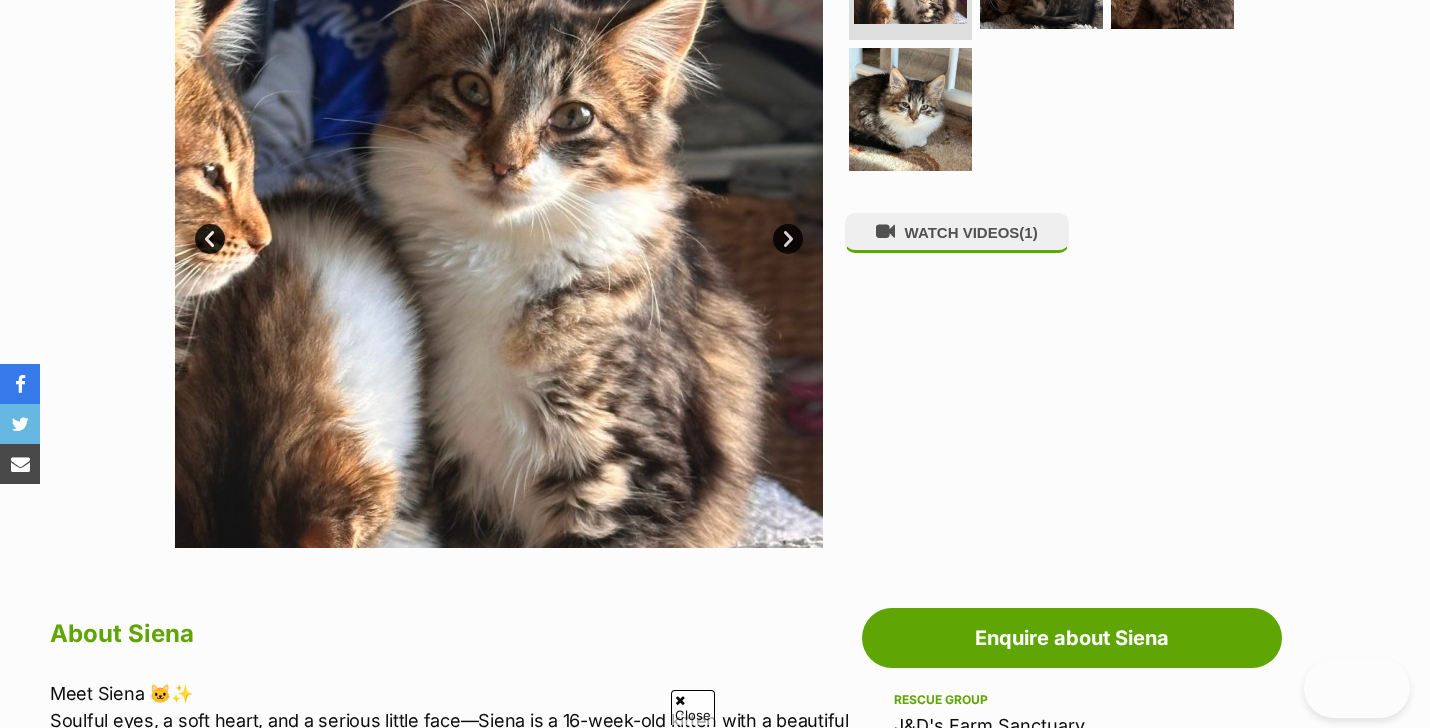 scroll, scrollTop: 0, scrollLeft: 0, axis: both 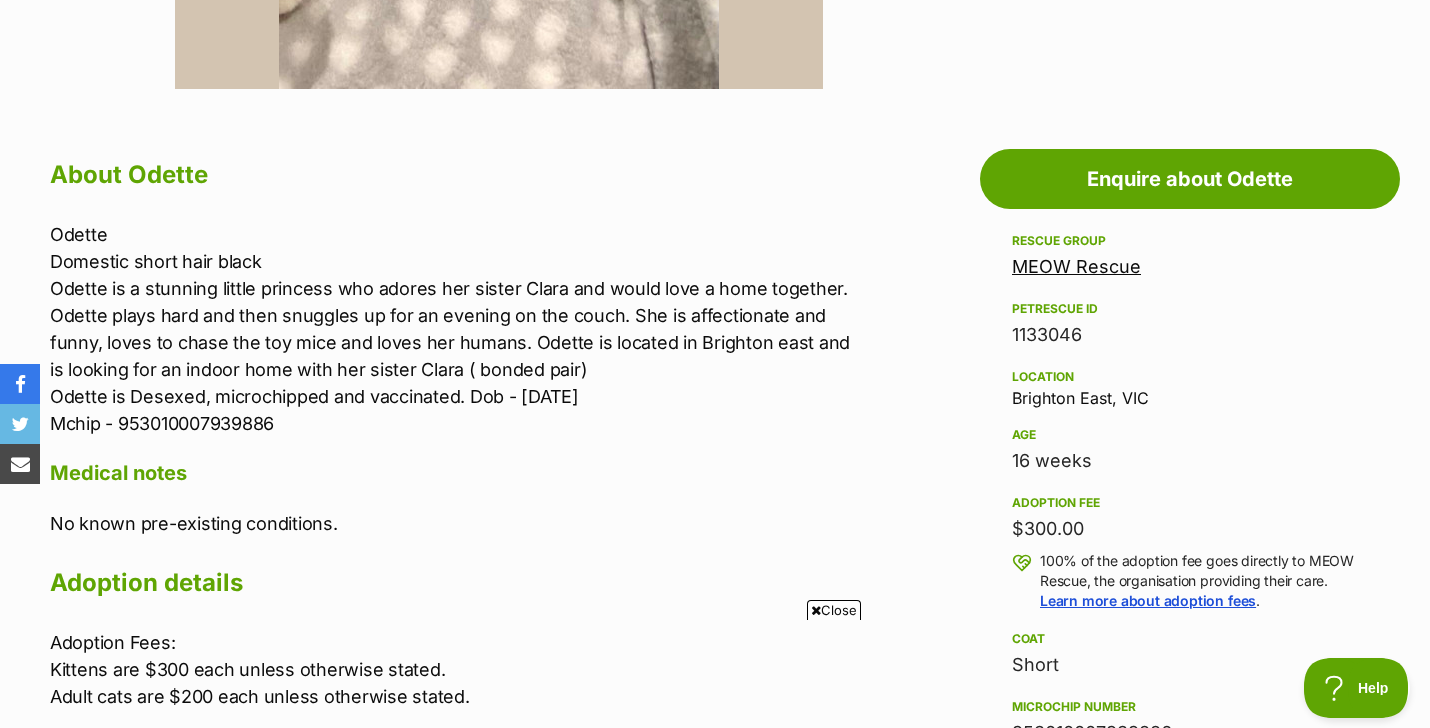 click on "16 weeks" at bounding box center (1190, 461) 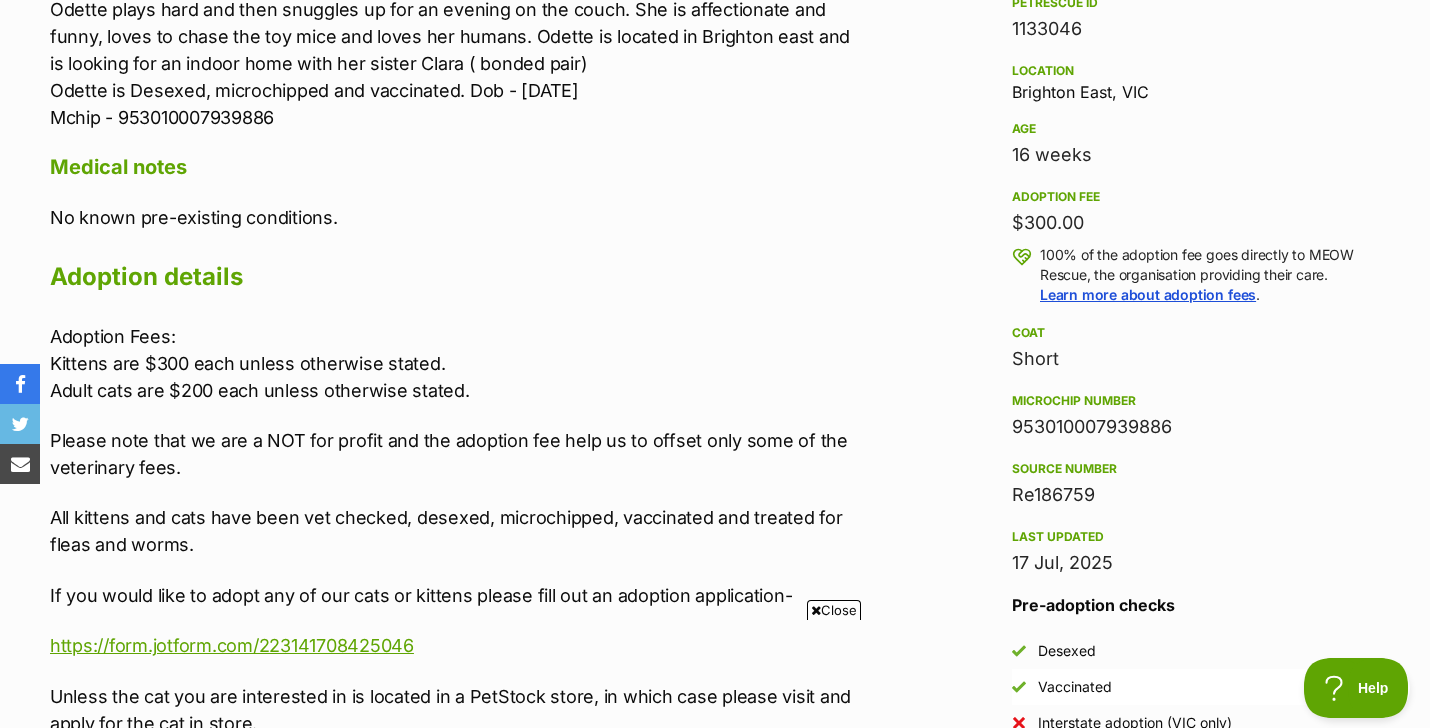 scroll, scrollTop: 1286, scrollLeft: 0, axis: vertical 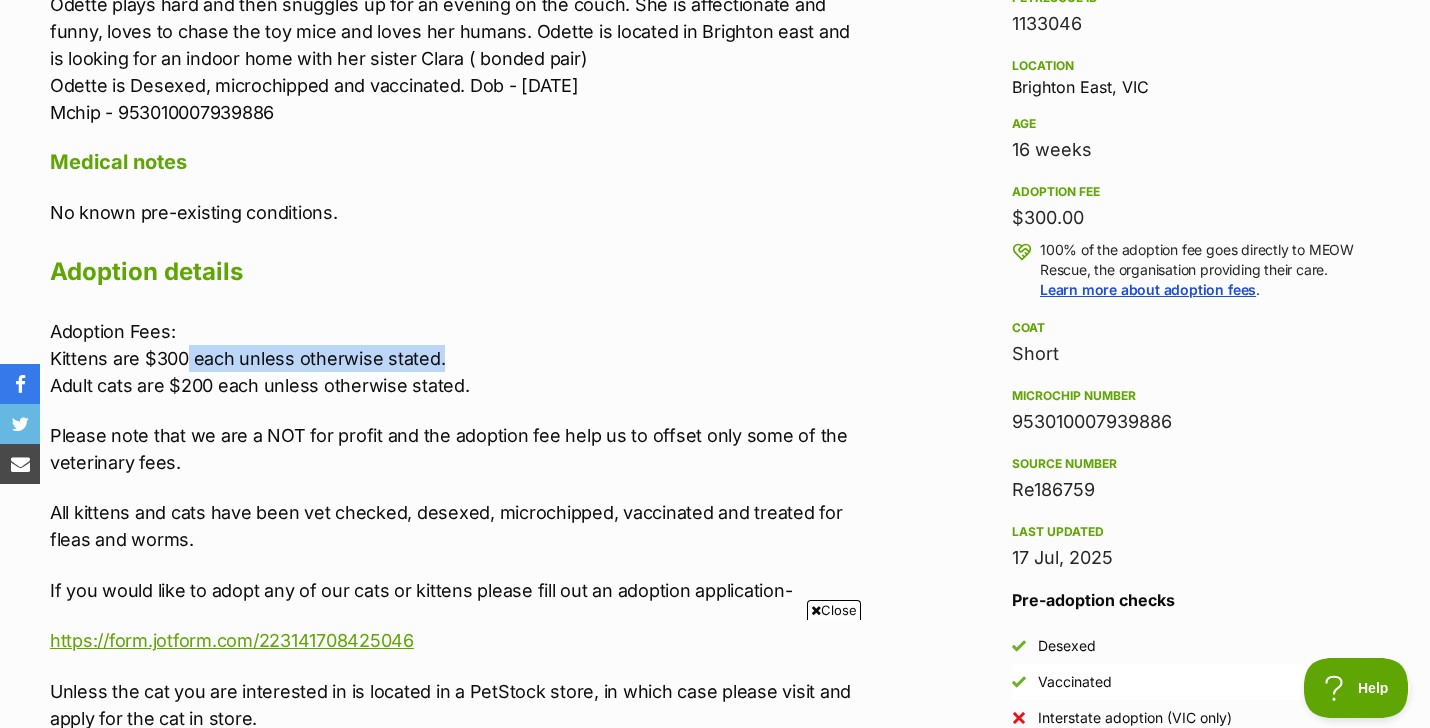 drag, startPoint x: 449, startPoint y: 363, endPoint x: 168, endPoint y: 358, distance: 281.0445 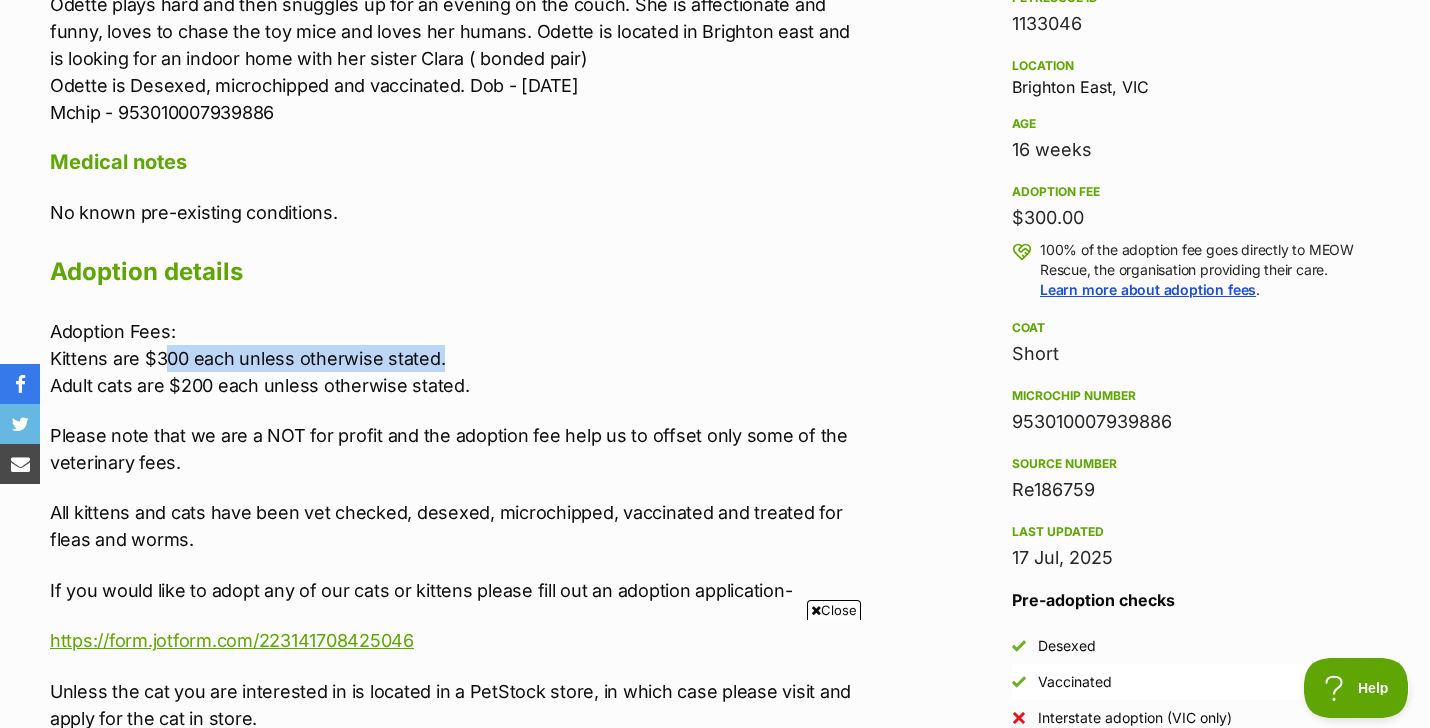 click on "Adoption Fees:
Kittens are $300 each unless otherwise stated.
Adult cats are $200 each unless otherwise stated." at bounding box center (451, 358) 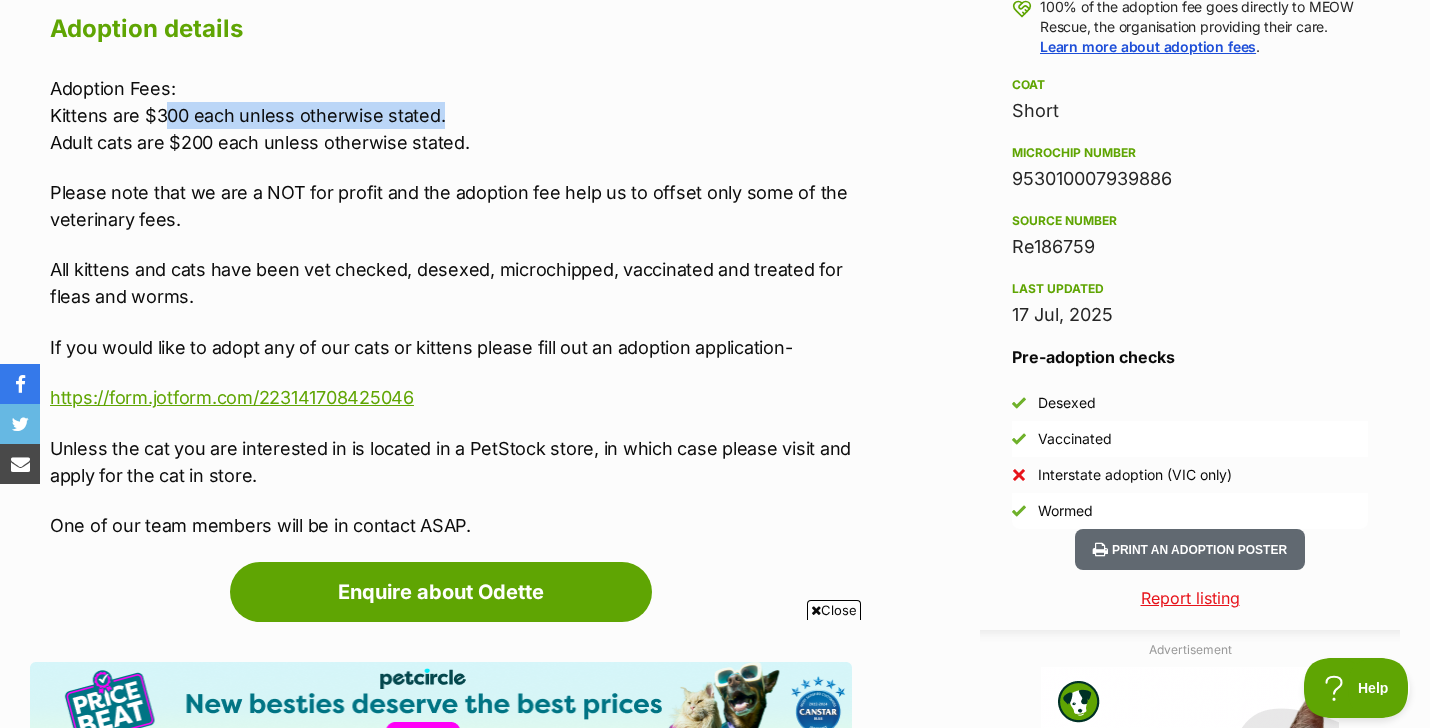 scroll, scrollTop: 1530, scrollLeft: 0, axis: vertical 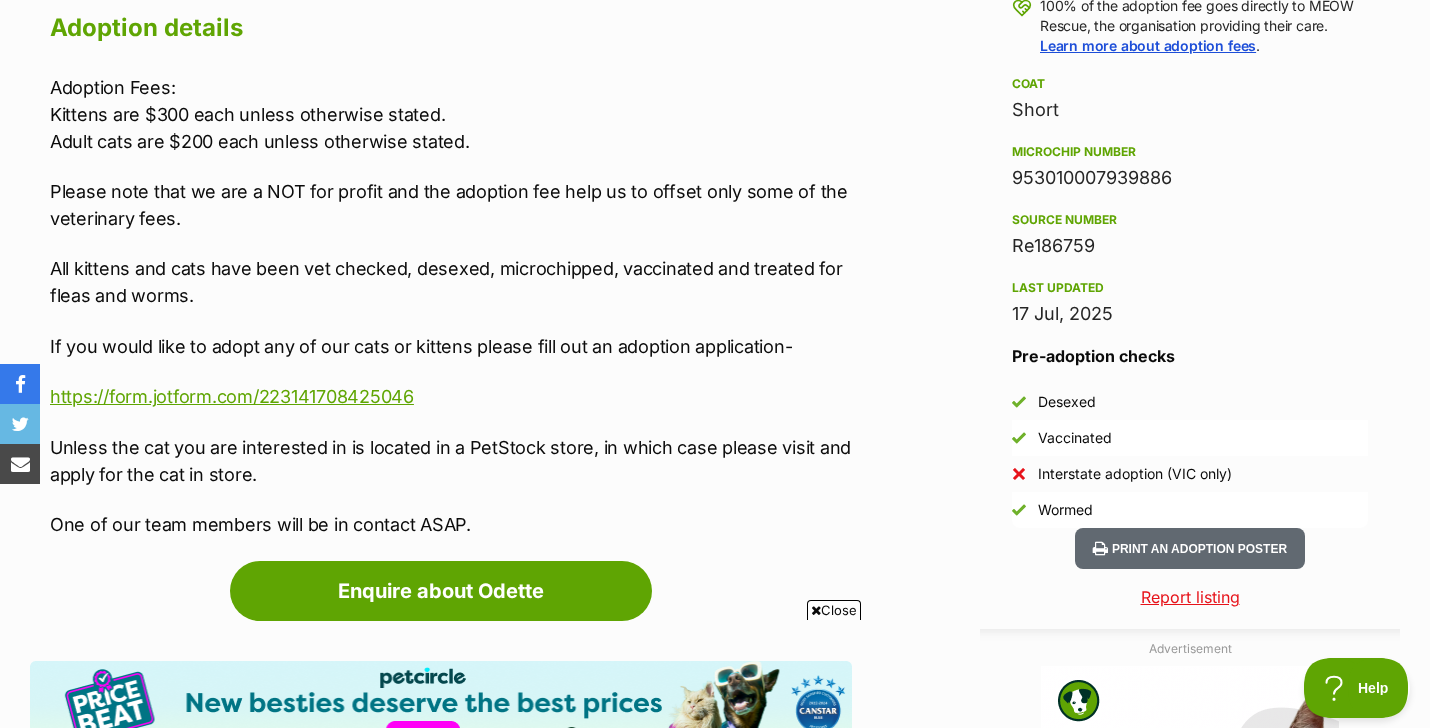 click on "Please note that we are a NOT for profit and the adoption fee help us to offset only some of the veterinary fees." at bounding box center [451, 205] 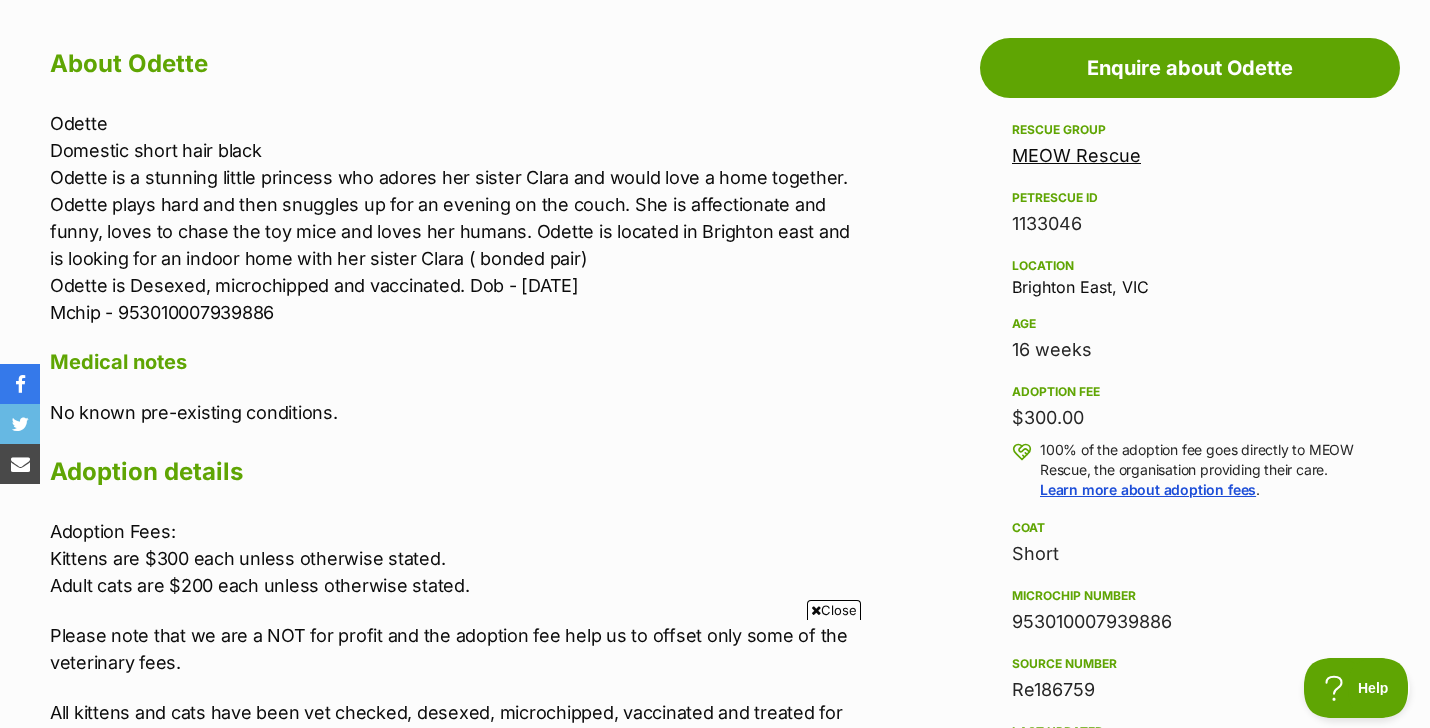 scroll, scrollTop: 0, scrollLeft: 0, axis: both 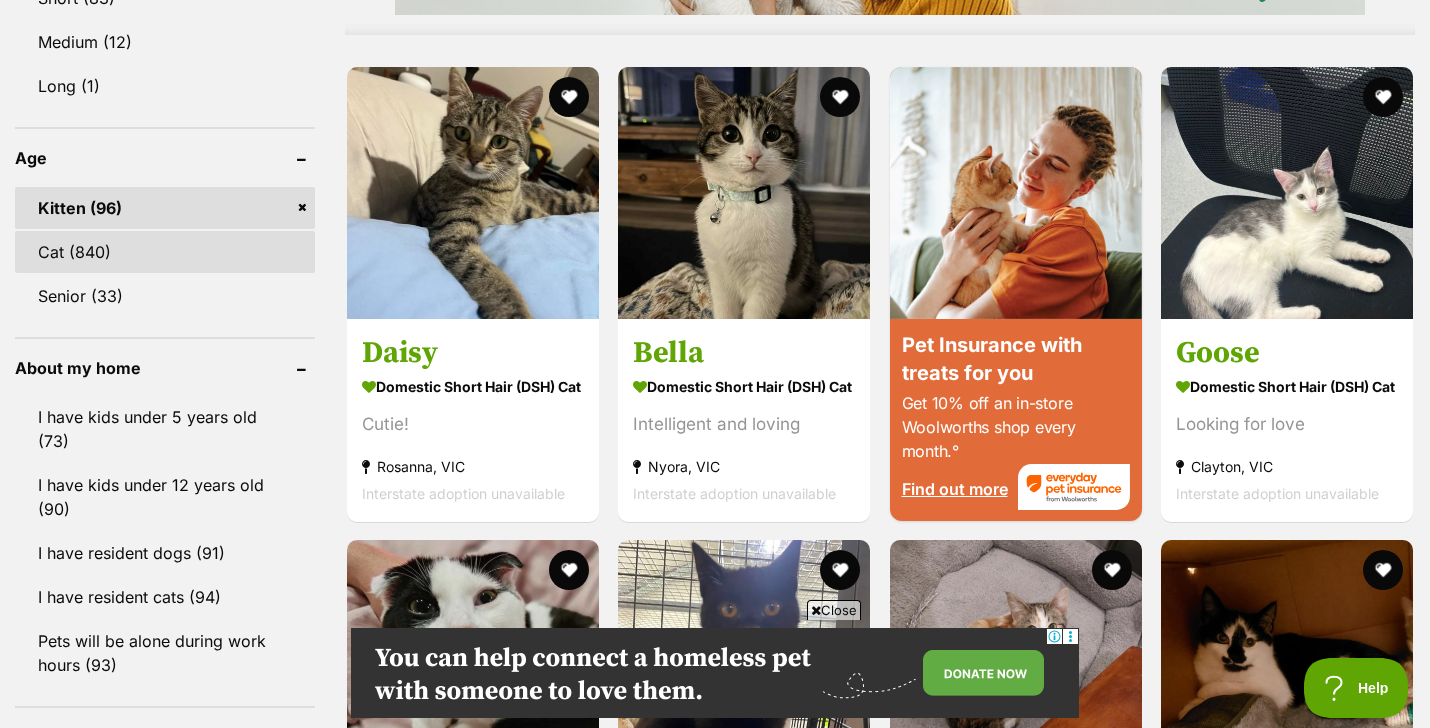 click on "Cat (840)" at bounding box center [165, 252] 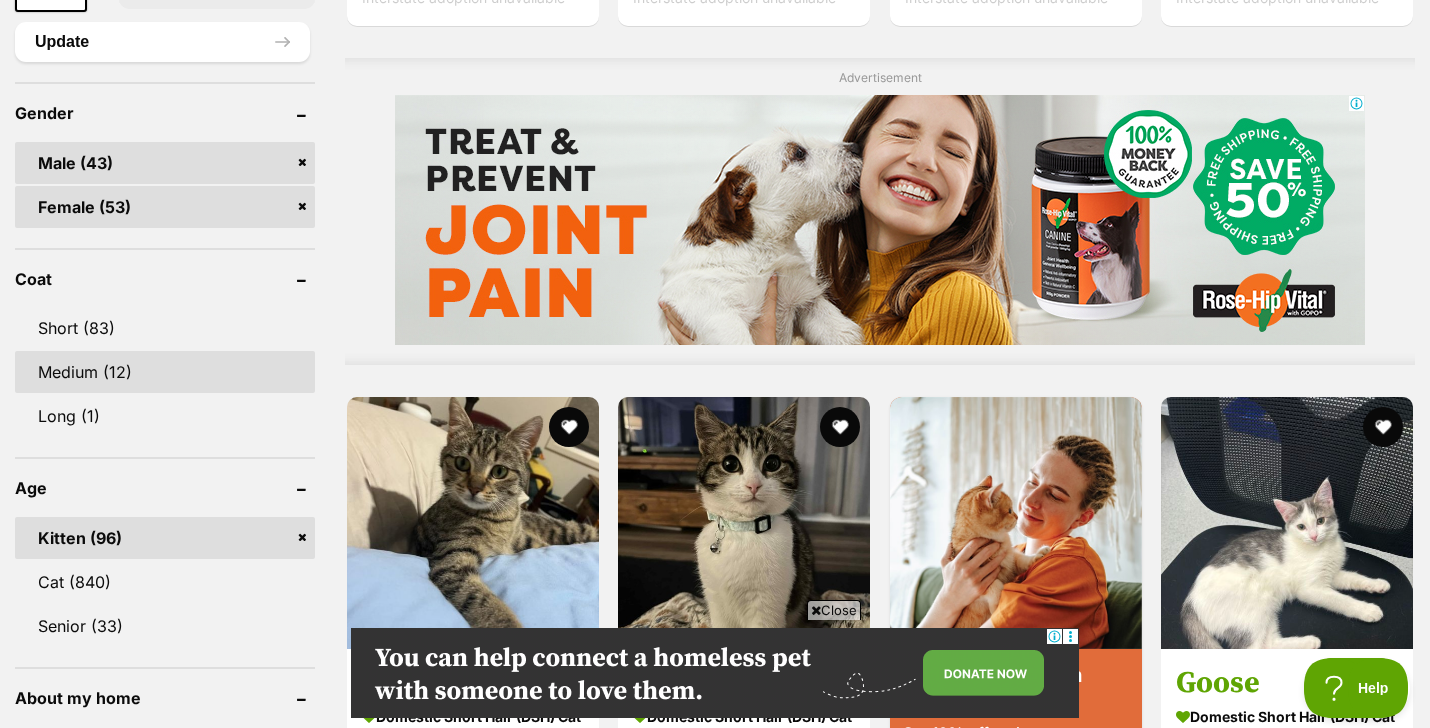 scroll, scrollTop: 1552, scrollLeft: 0, axis: vertical 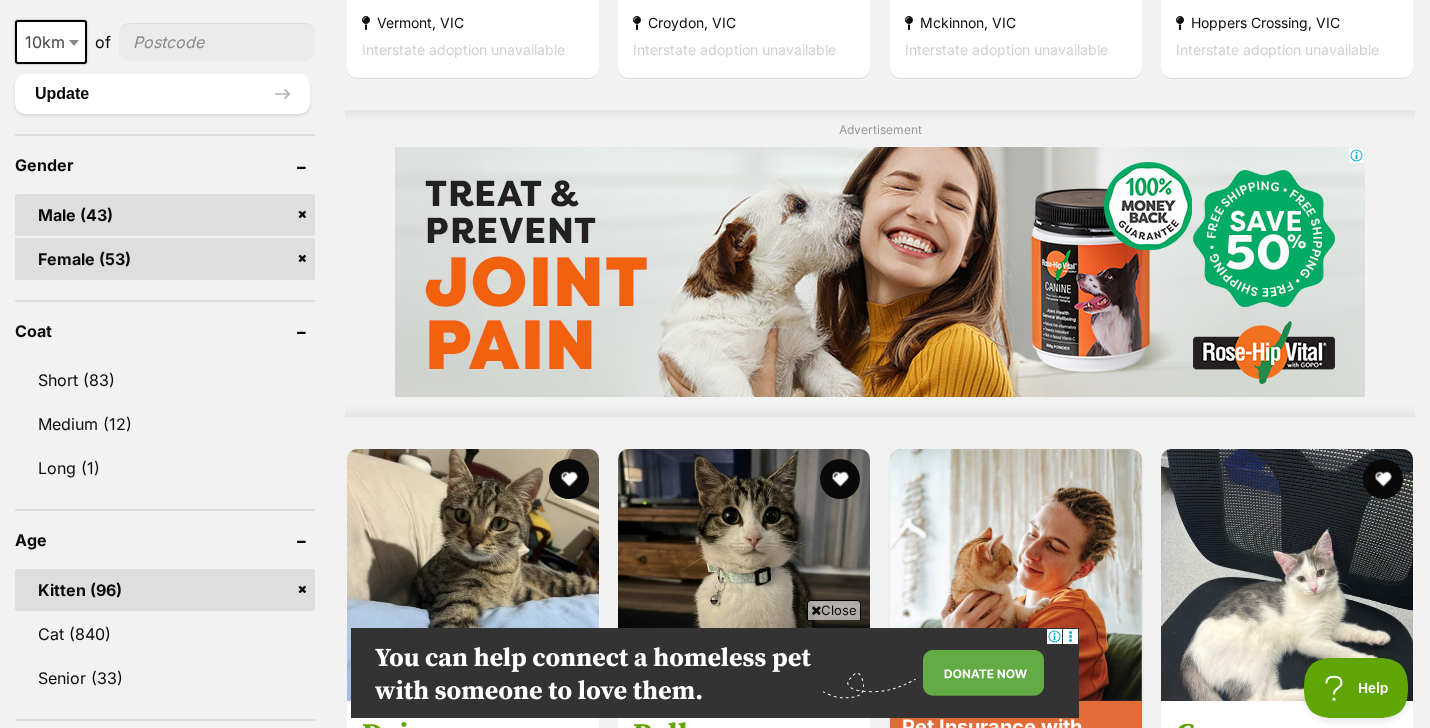 click on "Male (43)" at bounding box center [165, 215] 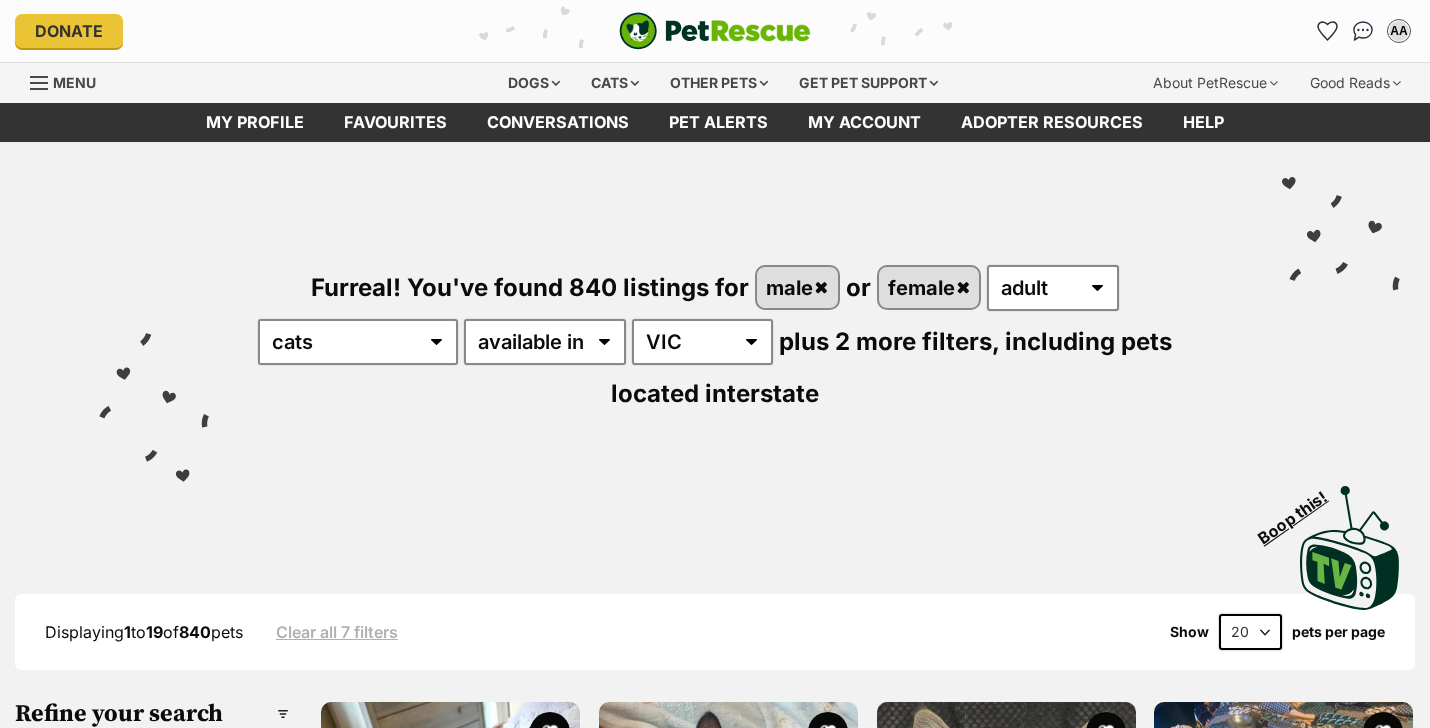 scroll, scrollTop: 0, scrollLeft: 0, axis: both 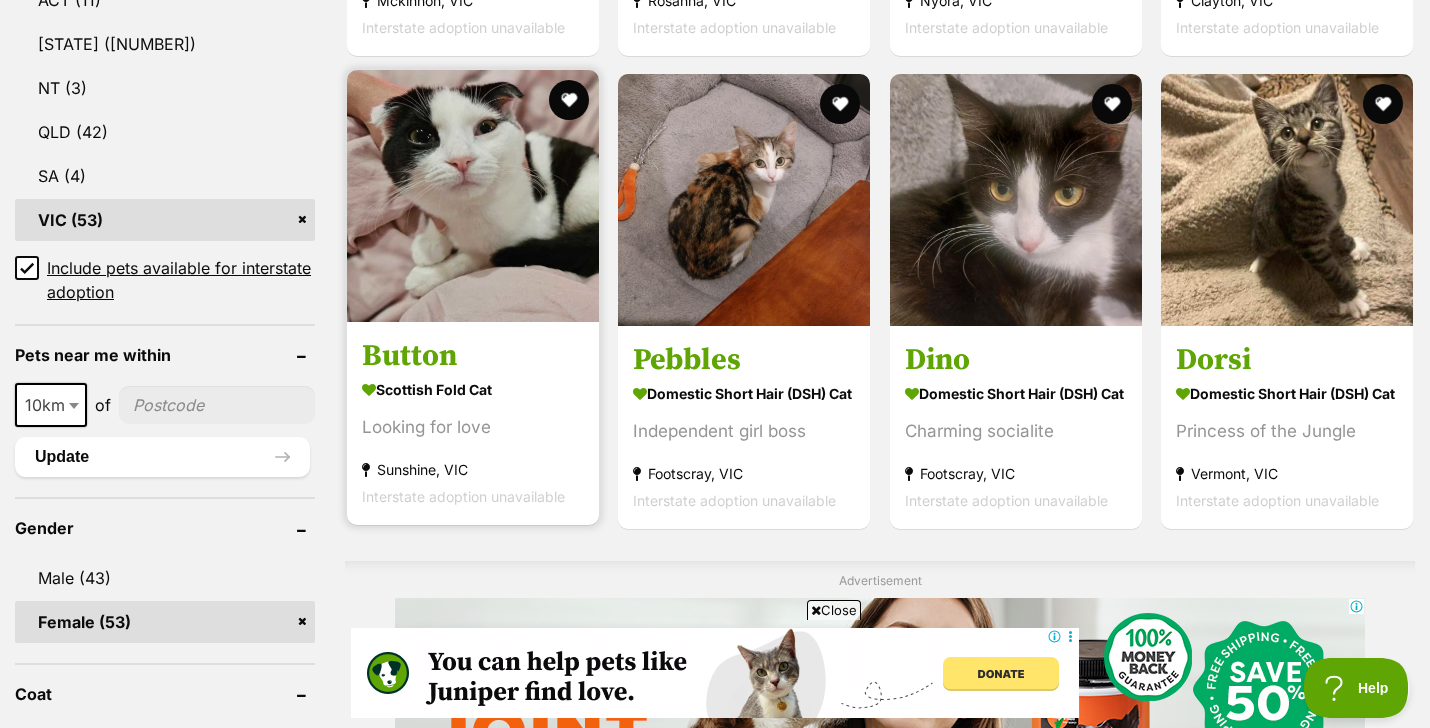 click at bounding box center (473, 196) 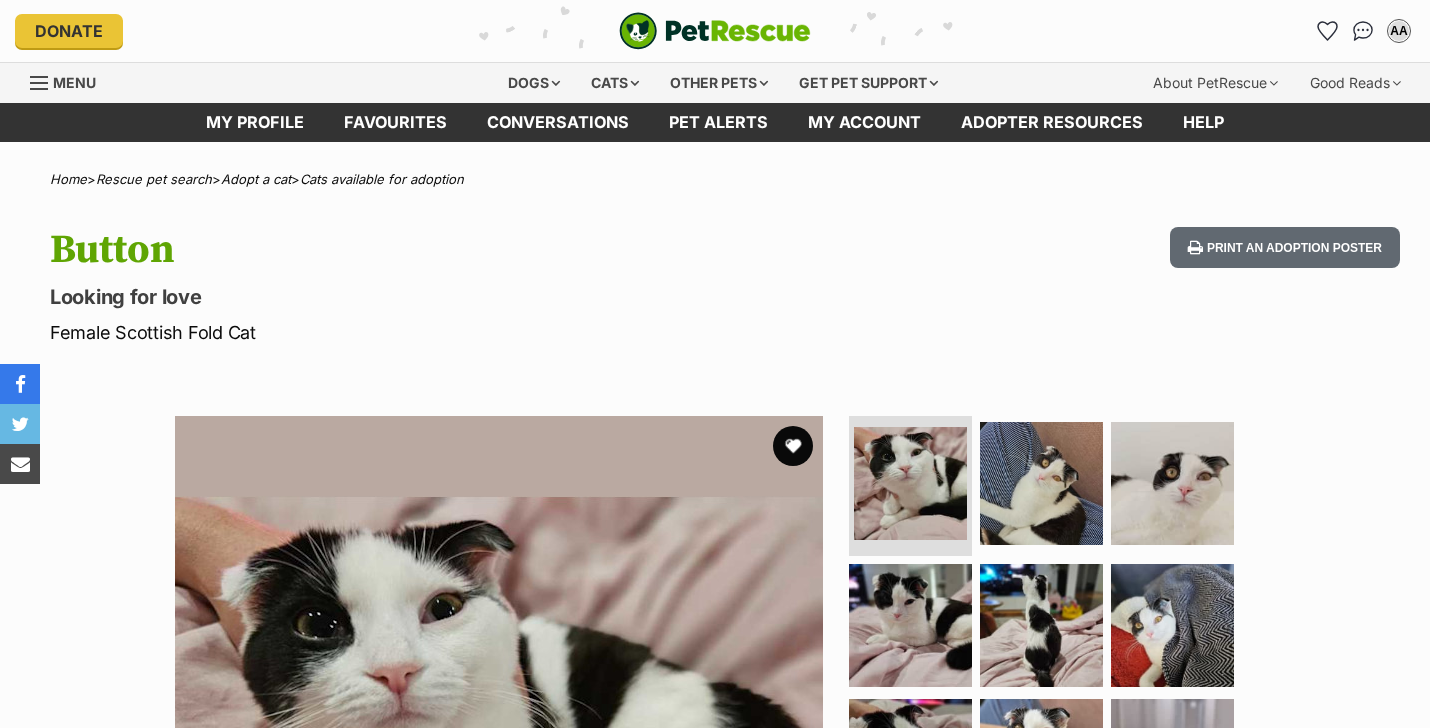scroll, scrollTop: 151, scrollLeft: 0, axis: vertical 